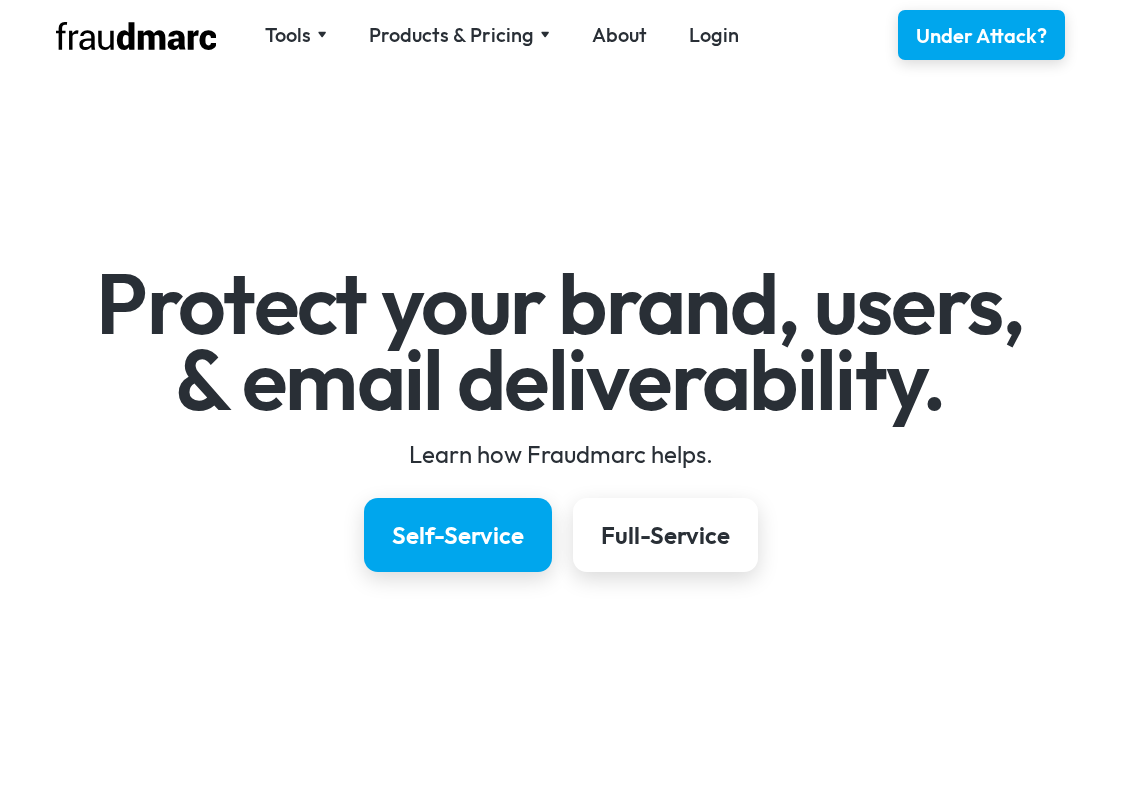 scroll, scrollTop: 0, scrollLeft: 0, axis: both 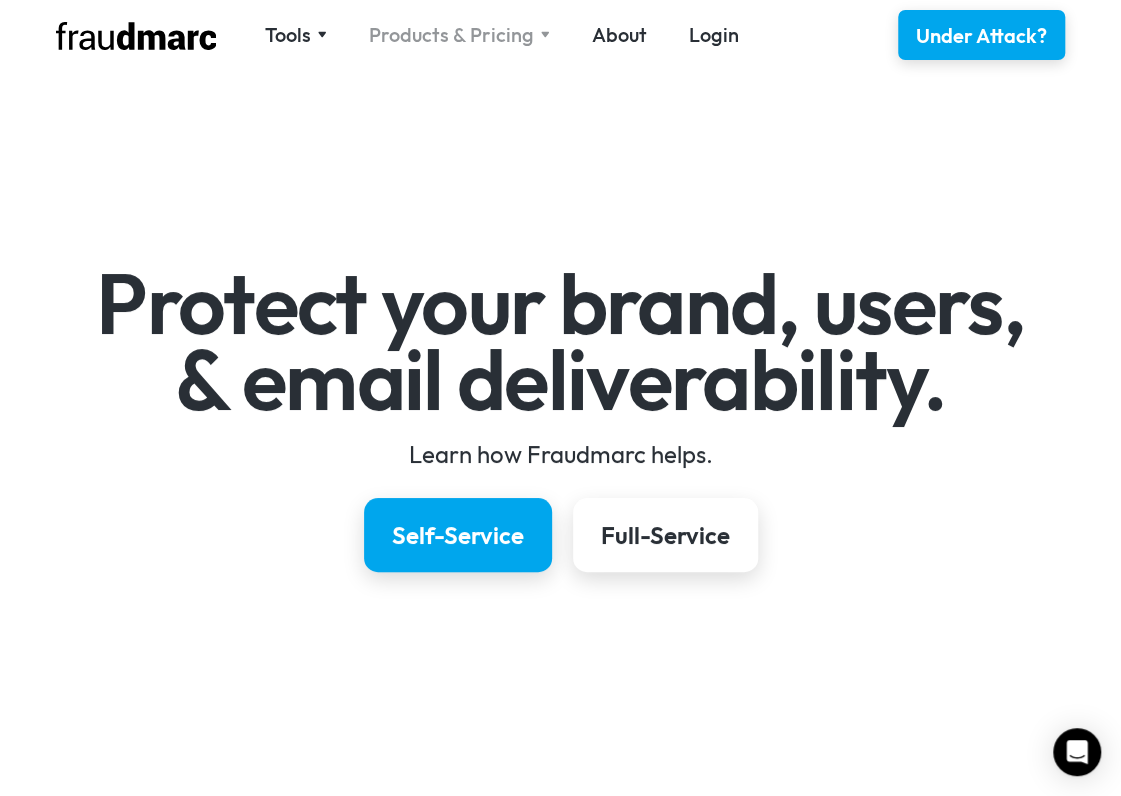 click on "Products & Pricing" at bounding box center (451, 35) 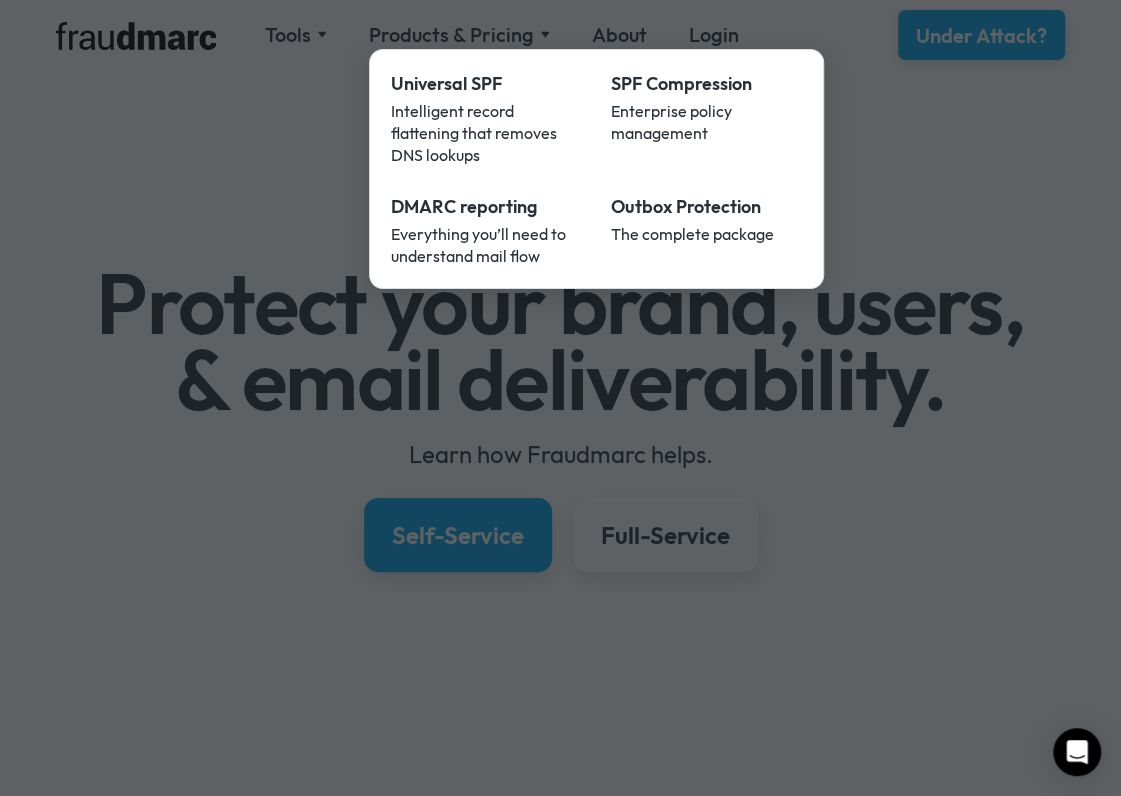 click at bounding box center [560, 398] 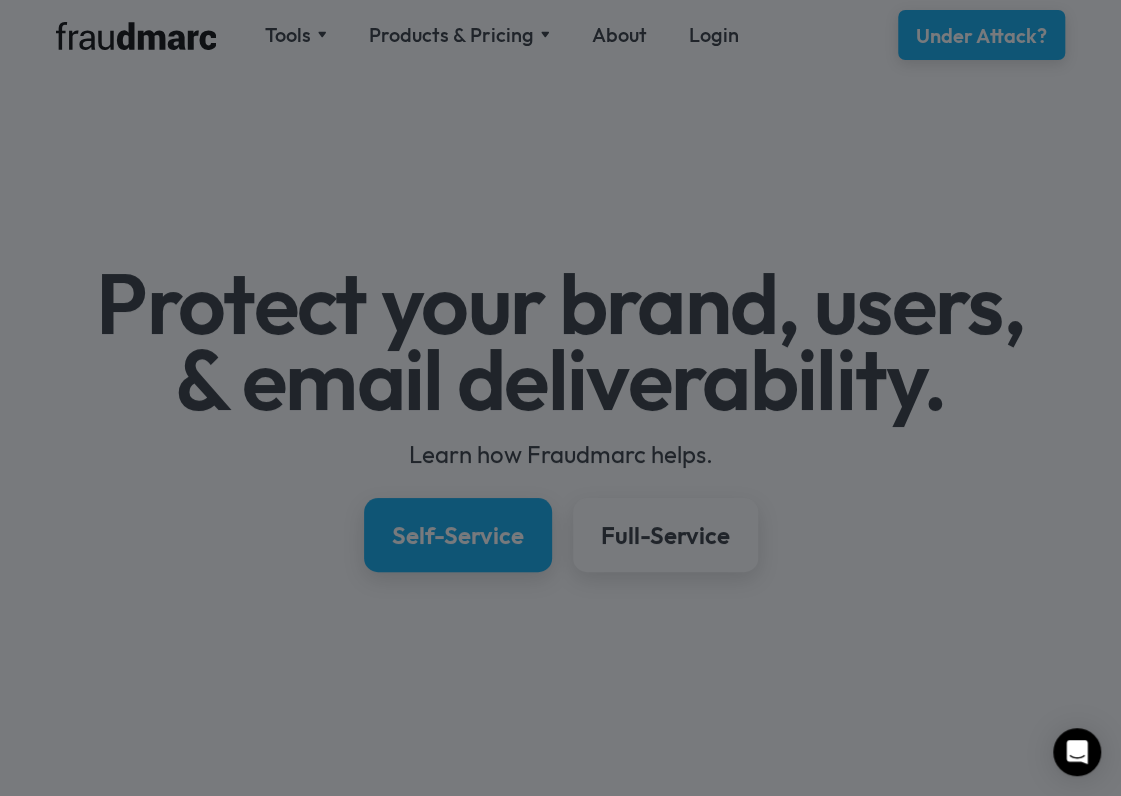 click at bounding box center [560, 398] 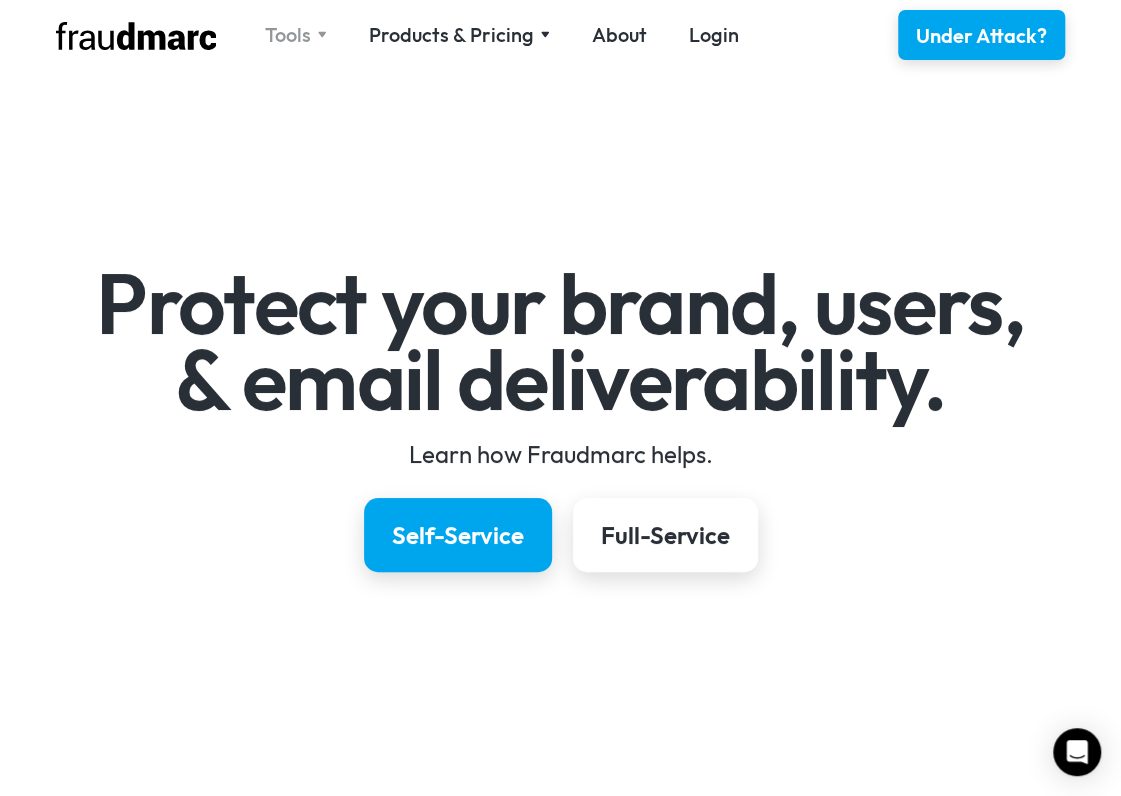 click on "Tools" at bounding box center (288, 35) 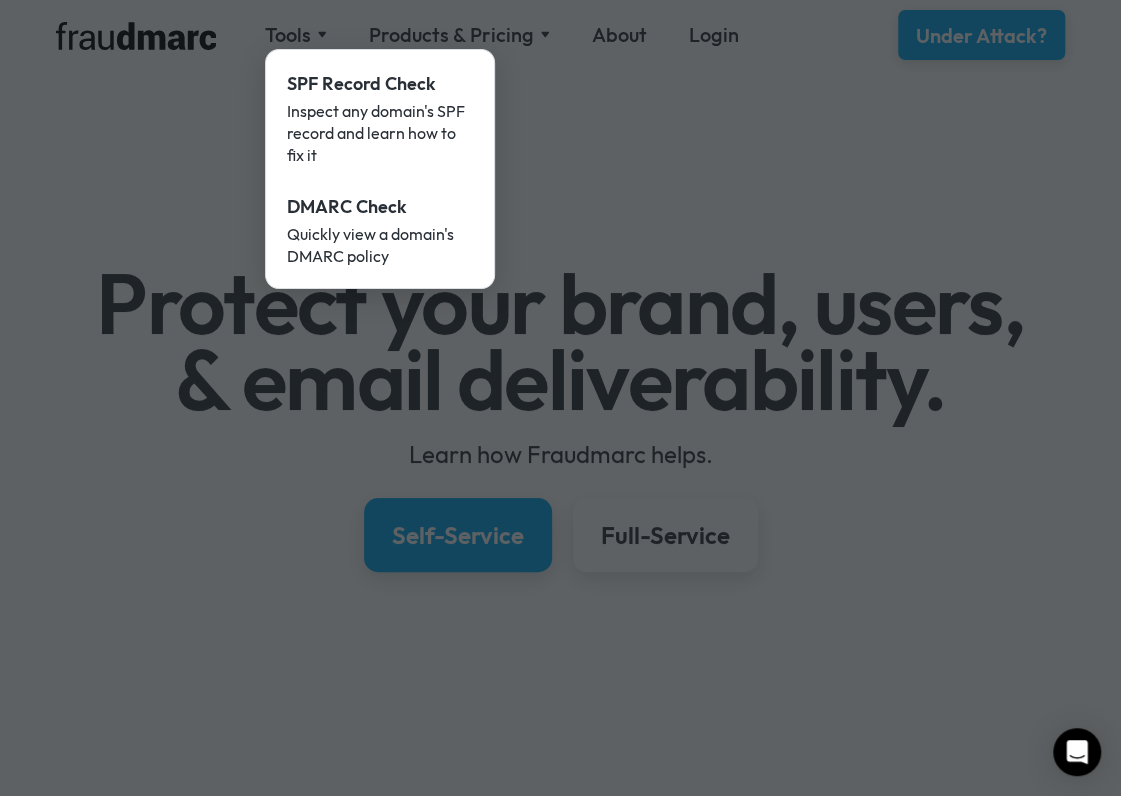click at bounding box center [560, 398] 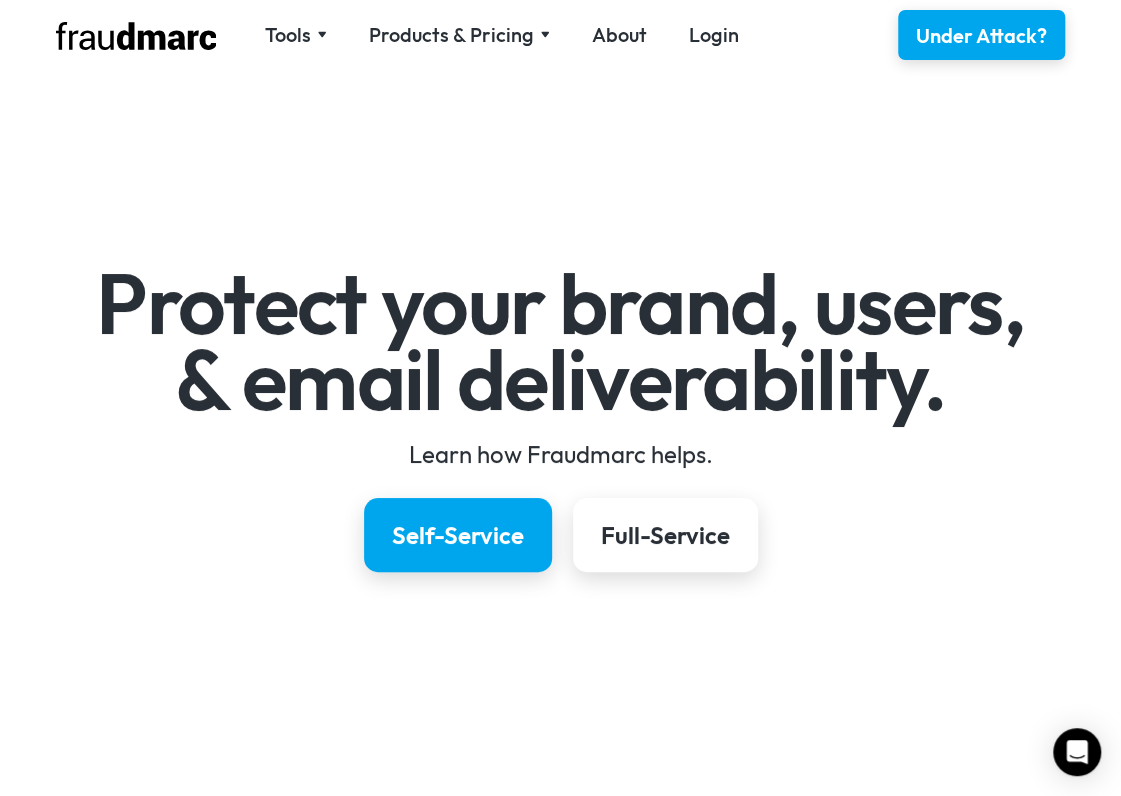 click on "Products & Pricing" at bounding box center [451, 35] 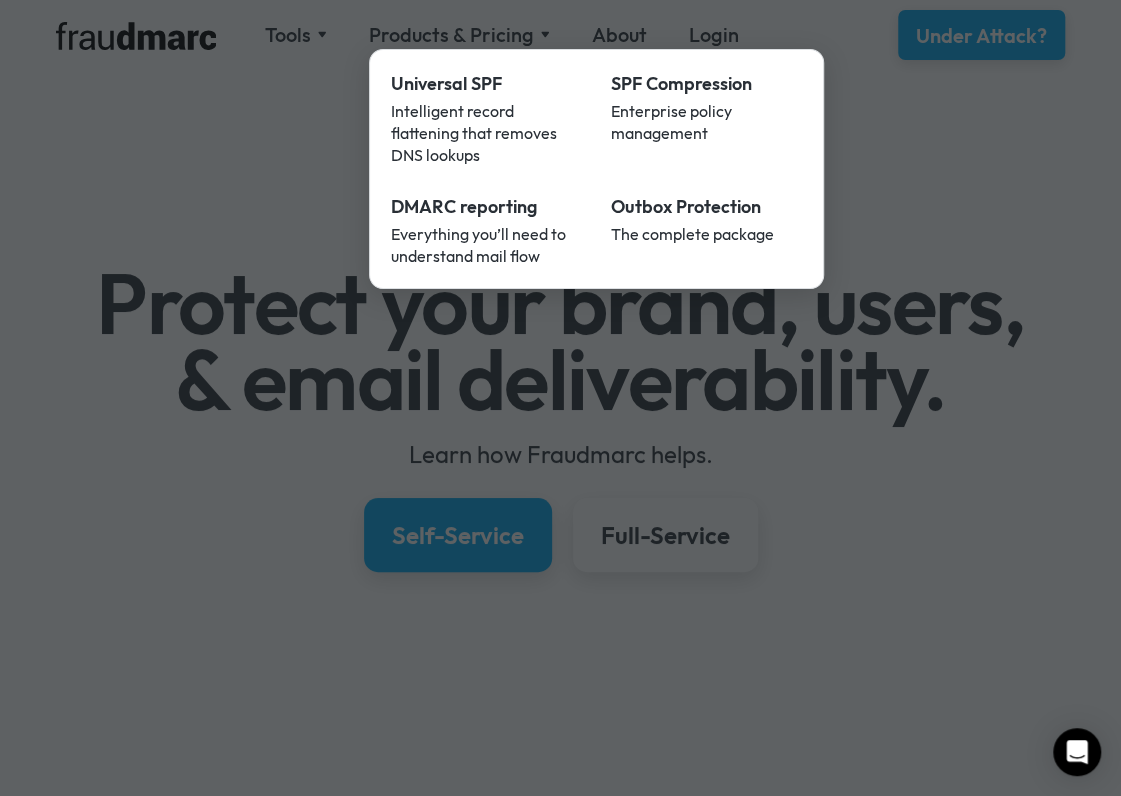 click at bounding box center [560, 398] 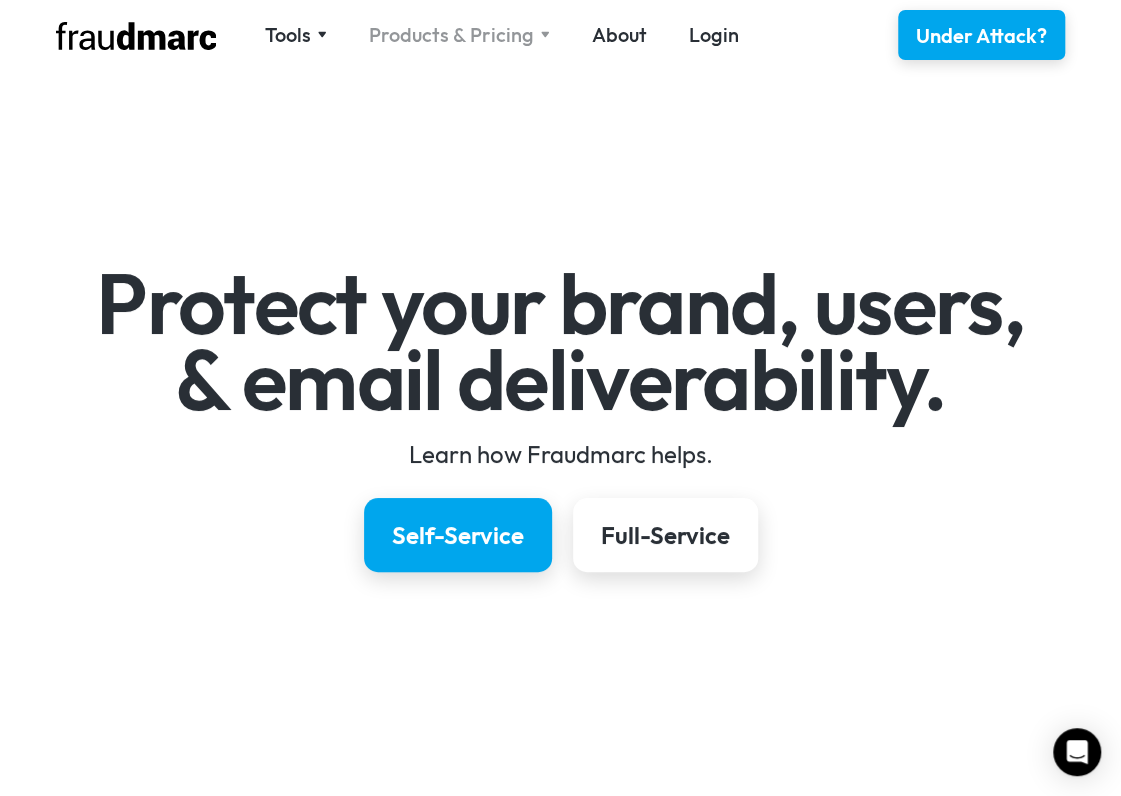 click on "Products & Pricing" at bounding box center (451, 35) 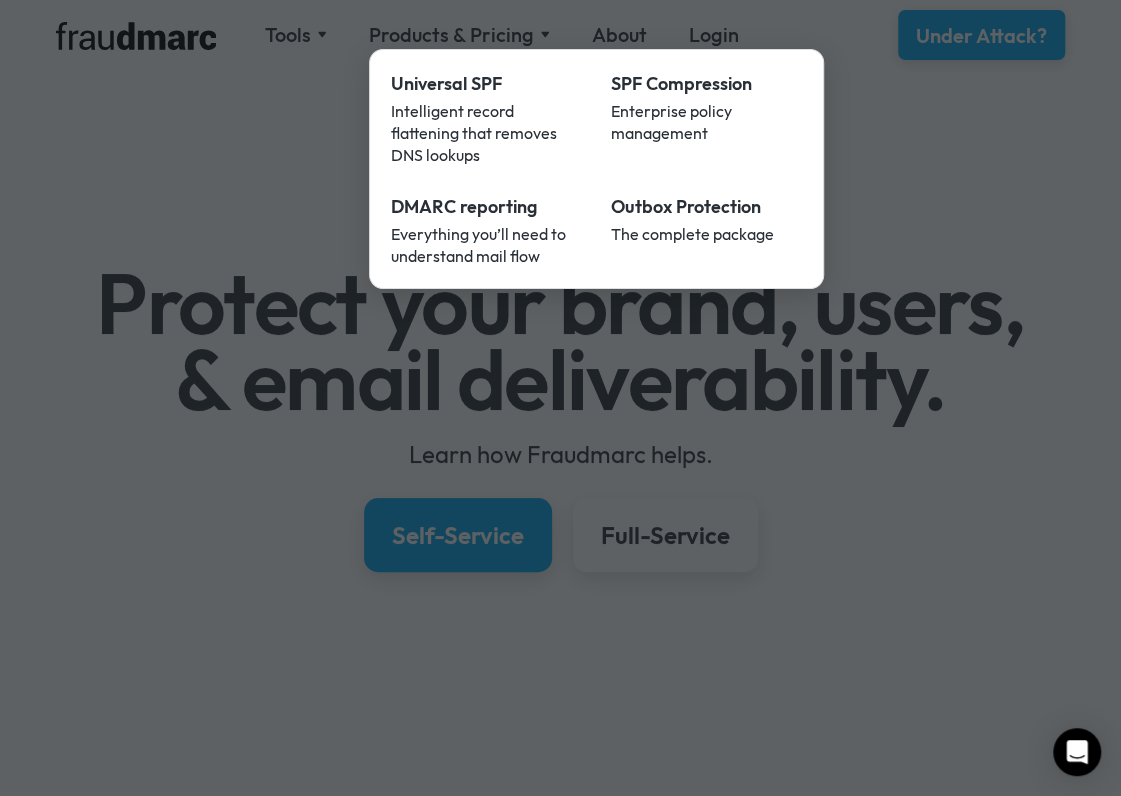 click at bounding box center (560, 398) 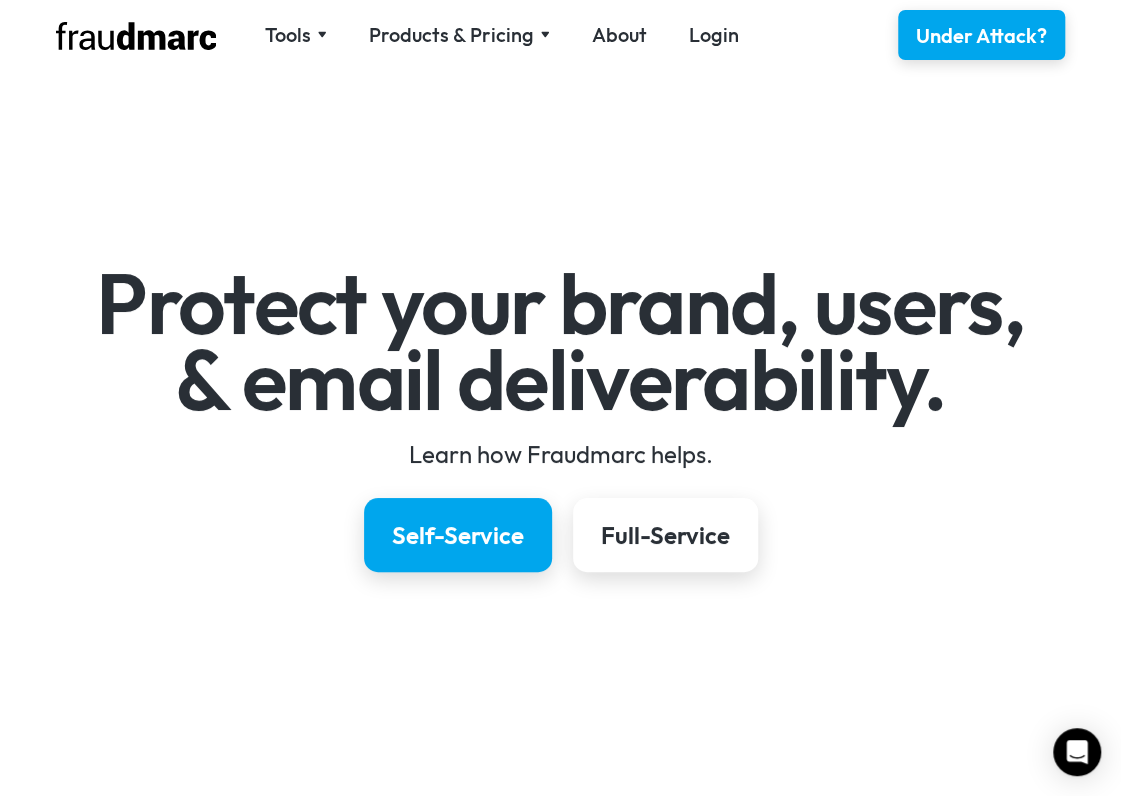 click on "Products & Pricing Universal SPF Intelligent record flattening that removes DNS lookups SPF Compression Enterprise policy management DMARC reporting Everything you’ll need to understand mail flow Outbox Protection The complete package" at bounding box center [459, 35] 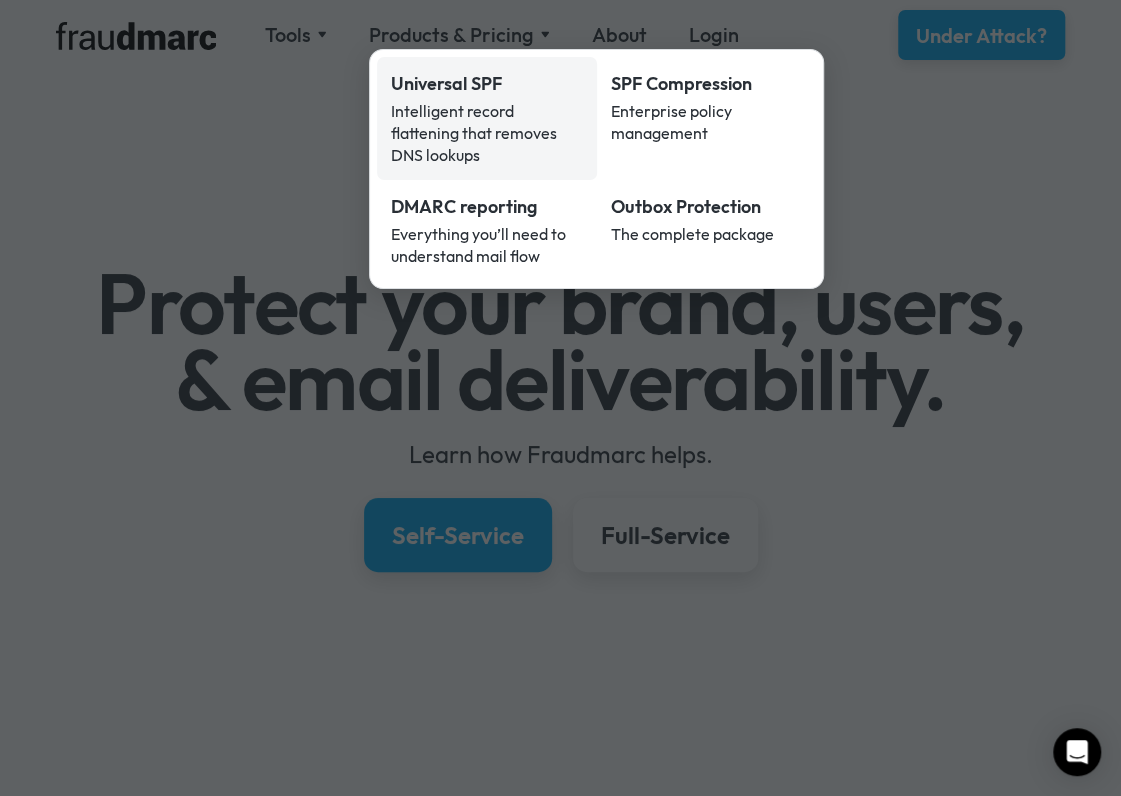 click on "Intelligent record flattening that removes DNS lookups" at bounding box center [487, 133] 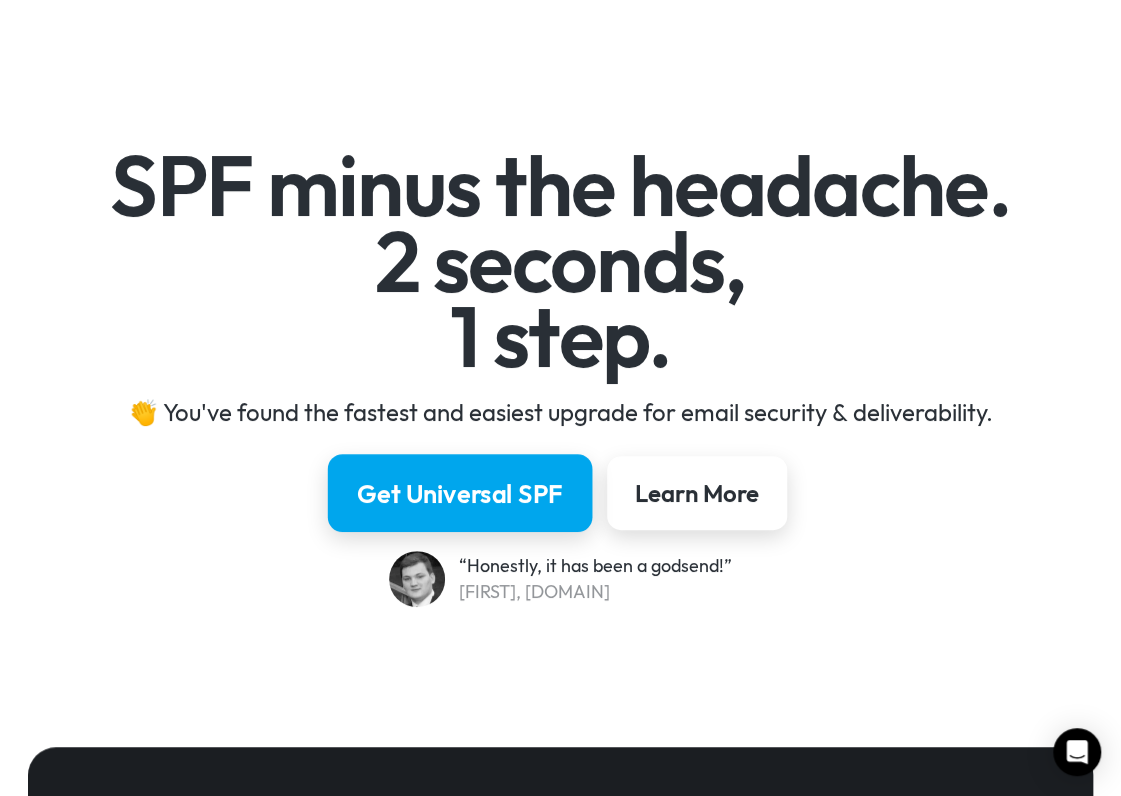 scroll, scrollTop: 0, scrollLeft: 0, axis: both 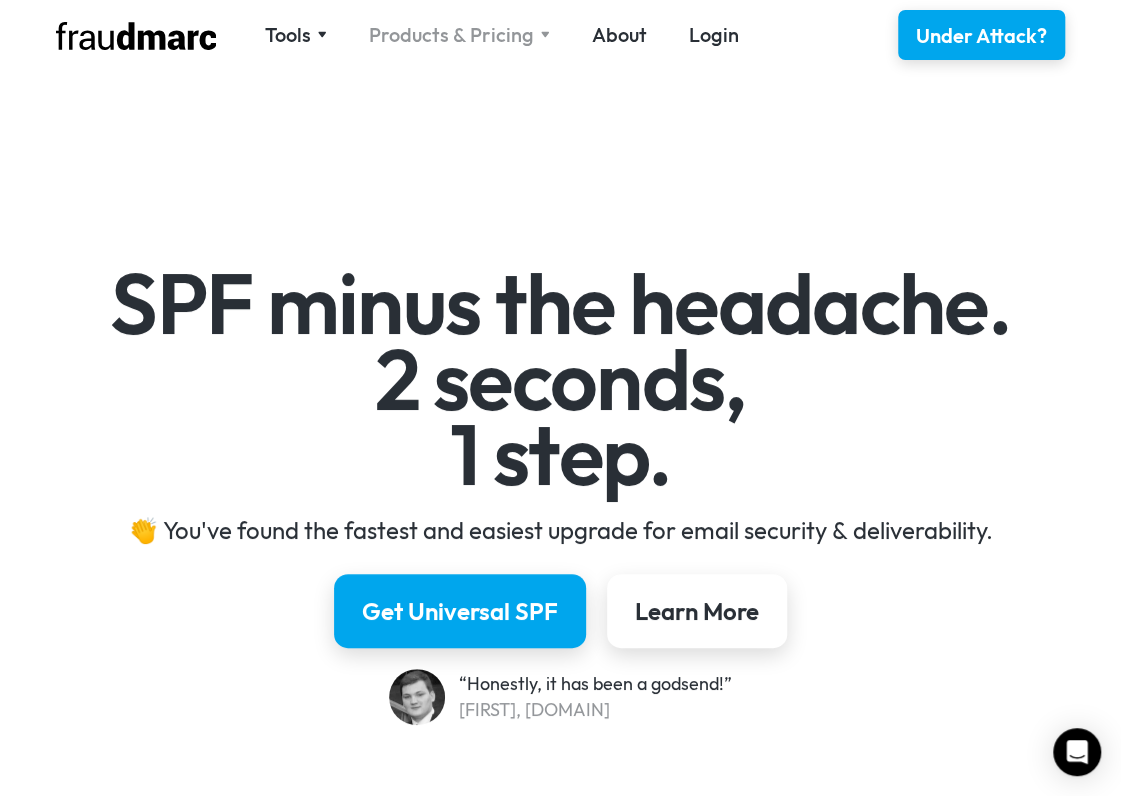 click on "Products & Pricing" at bounding box center [451, 35] 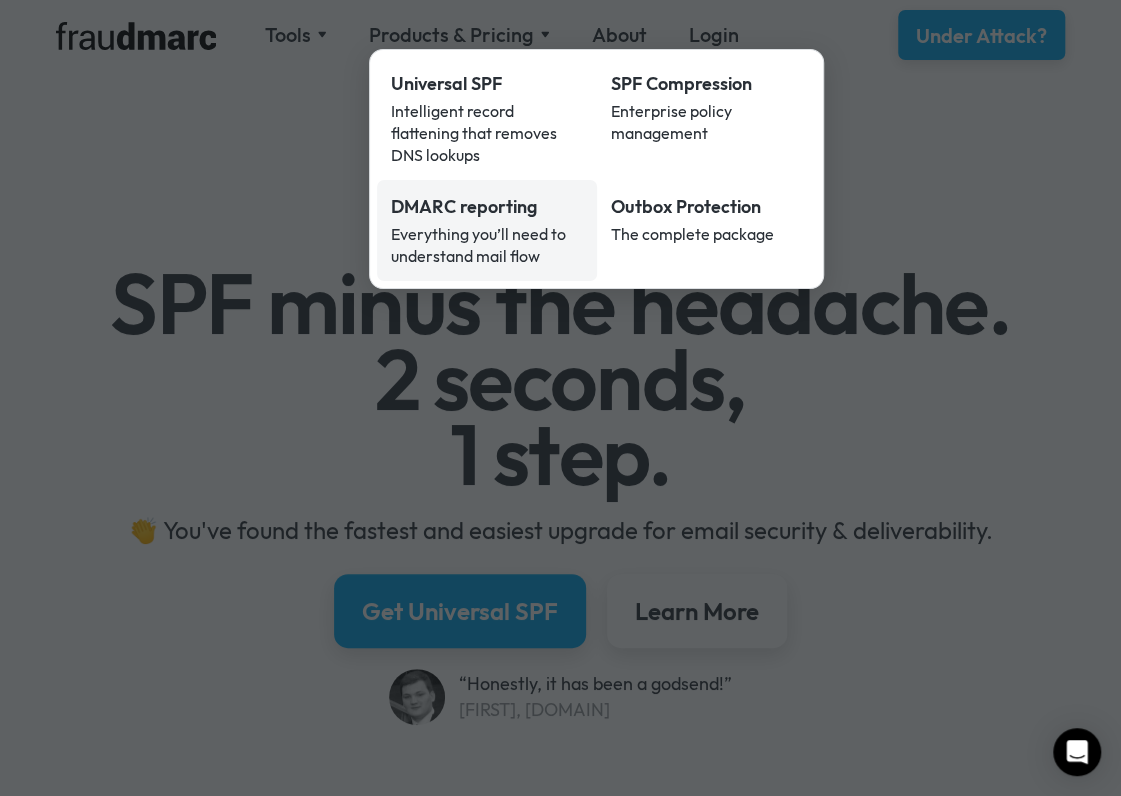 click on "DMARC reporting" at bounding box center (487, 207) 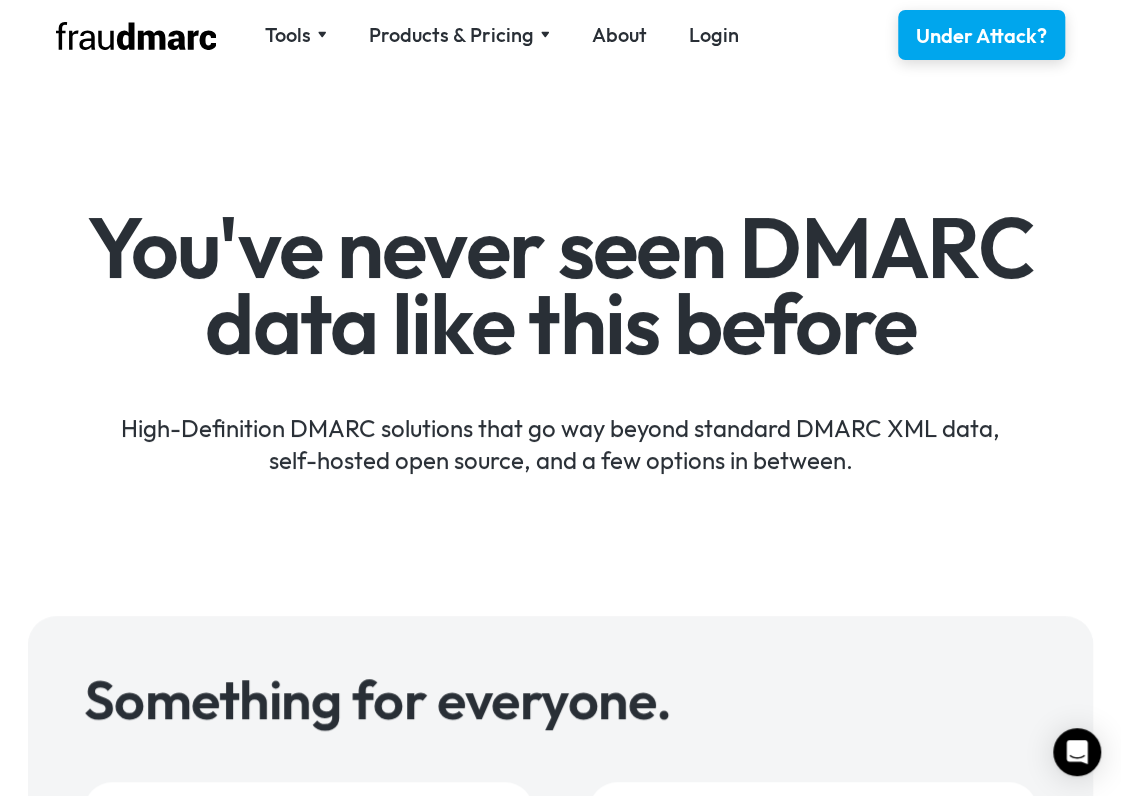 scroll, scrollTop: 0, scrollLeft: 0, axis: both 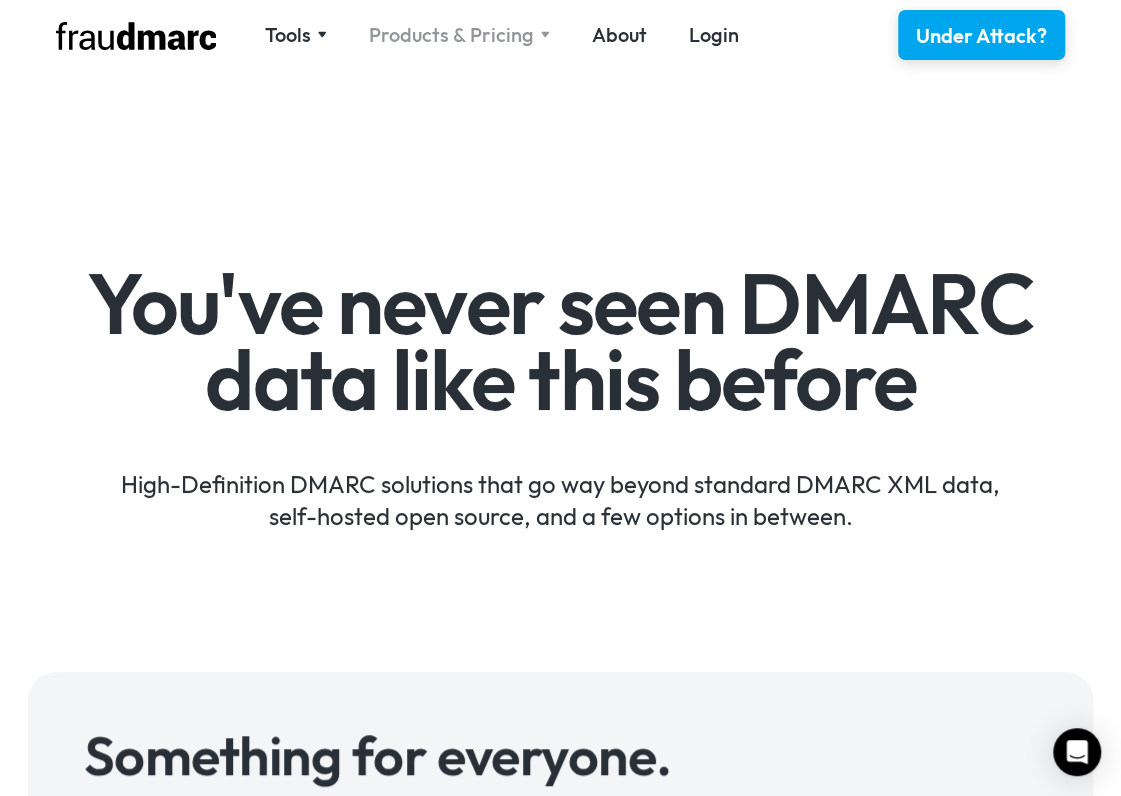 click on "Products & Pricing" at bounding box center (451, 35) 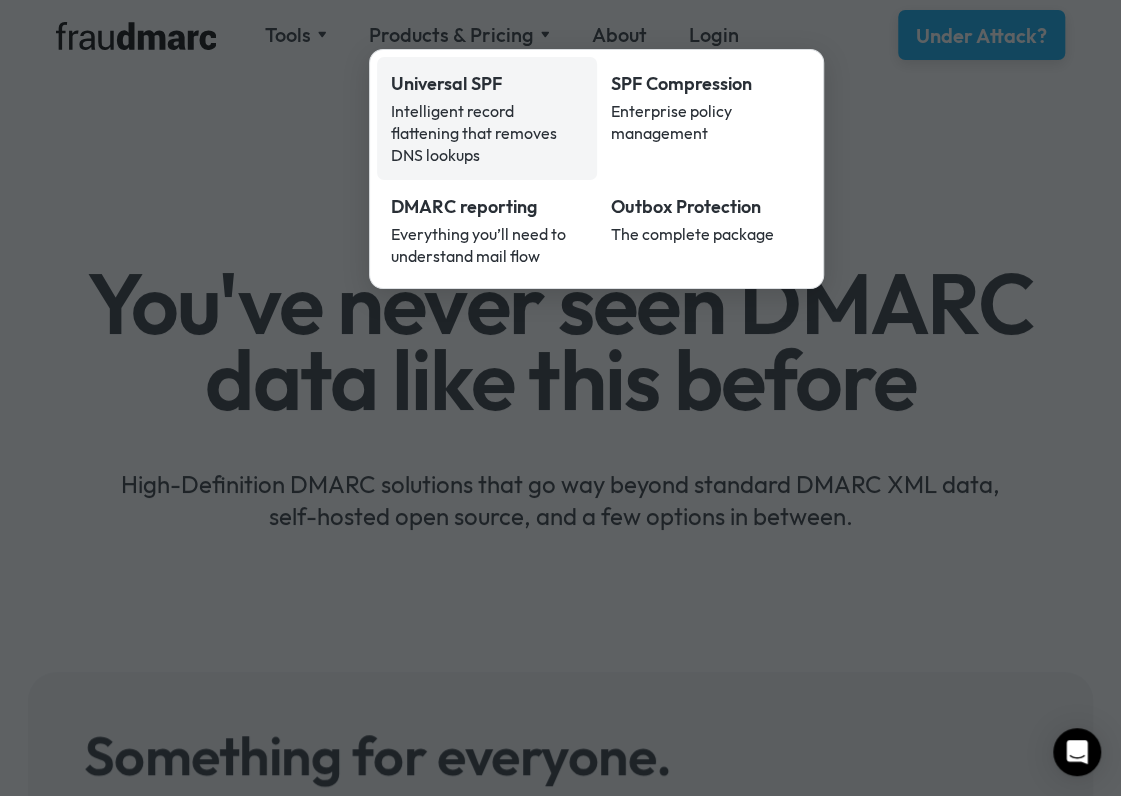 click on "Intelligent record flattening that removes DNS lookups" at bounding box center [487, 133] 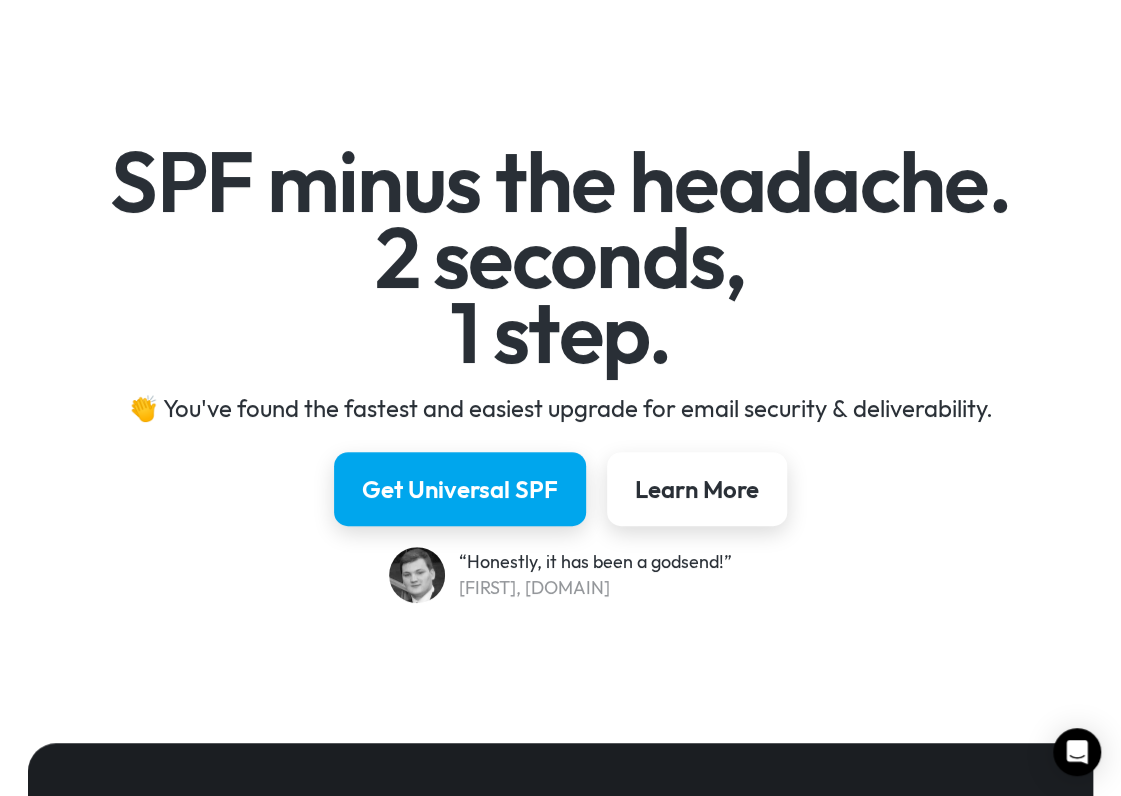 scroll, scrollTop: 0, scrollLeft: 0, axis: both 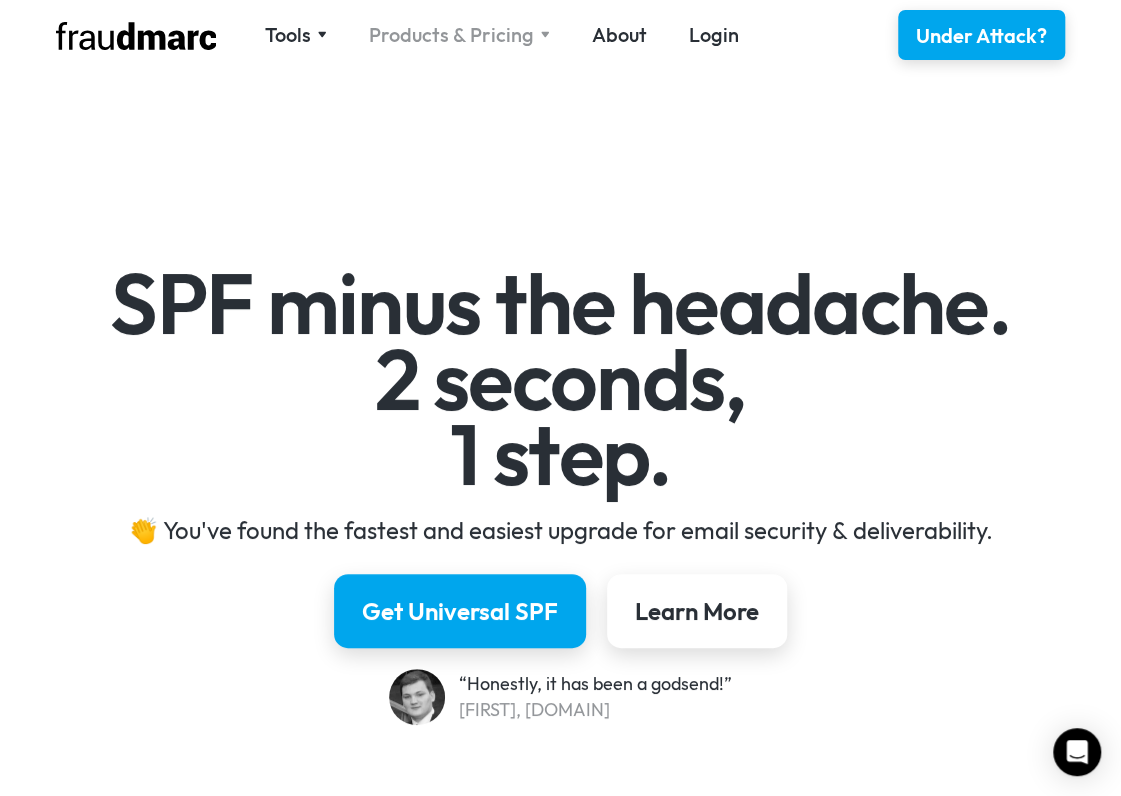 click on "Products & Pricing" at bounding box center (451, 35) 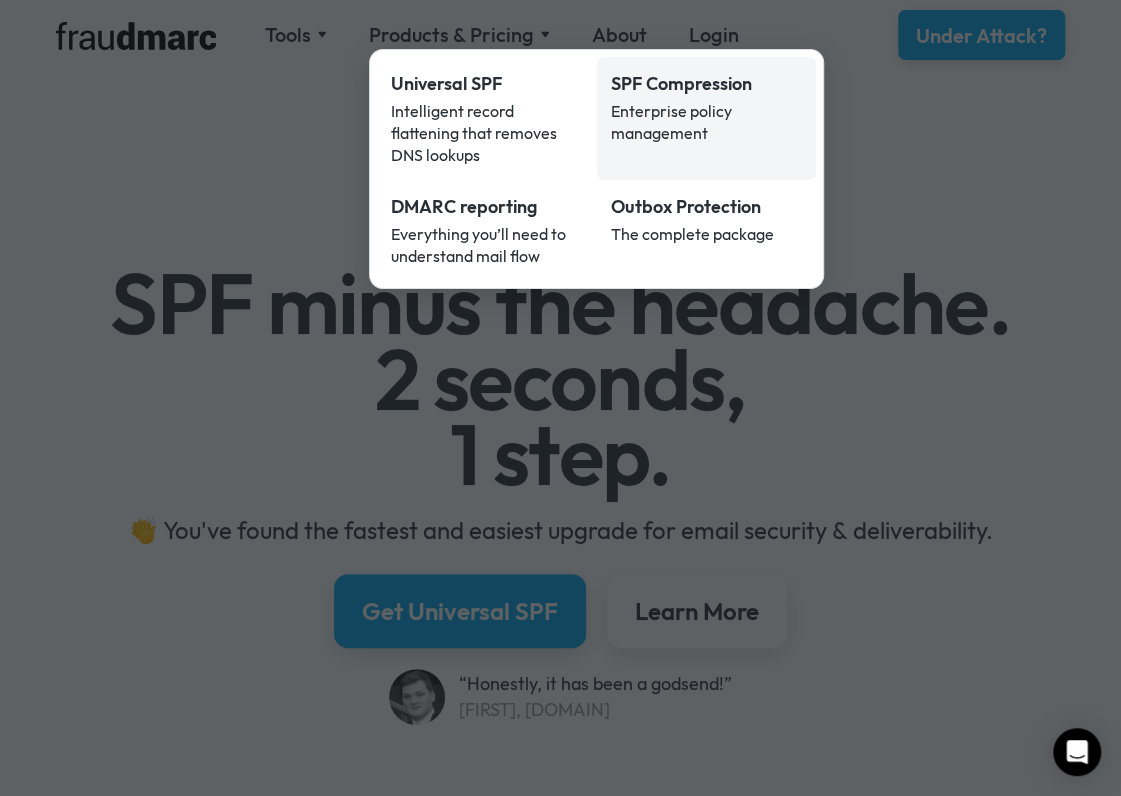 click on "SPF Compression" at bounding box center (707, 84) 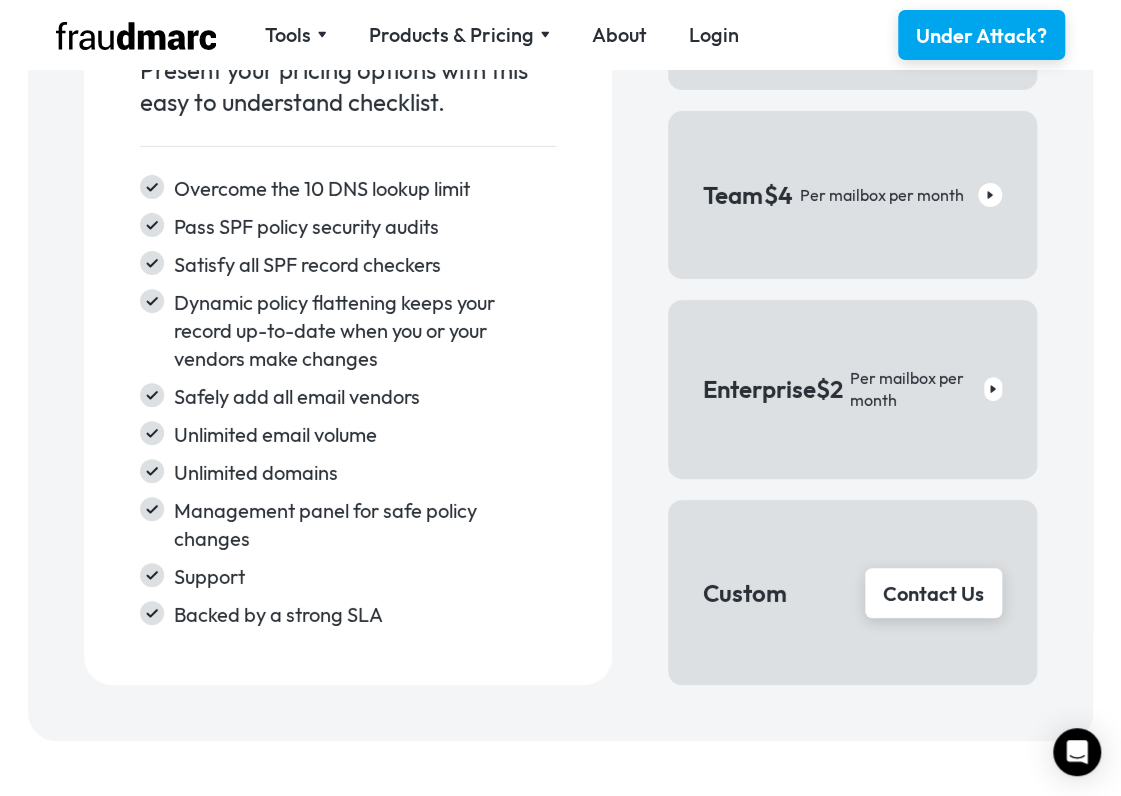 scroll, scrollTop: 3082, scrollLeft: 0, axis: vertical 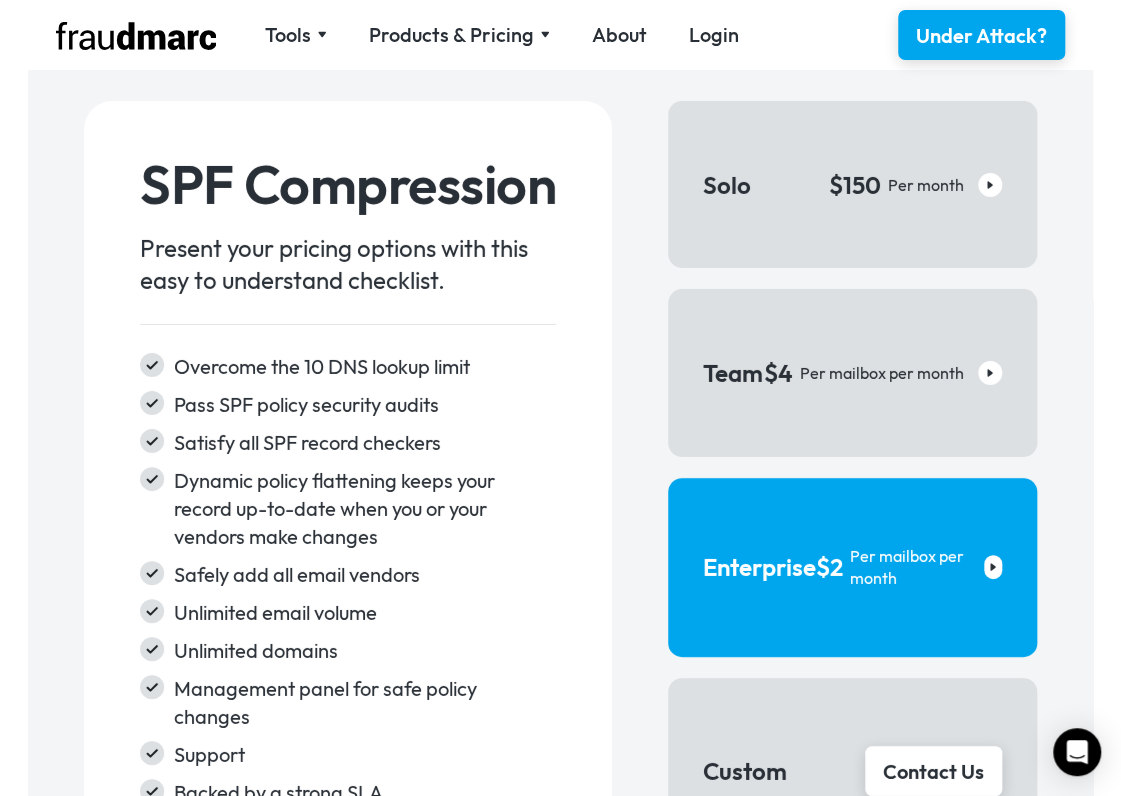 click on "Per mailbox per month" at bounding box center [910, 567] 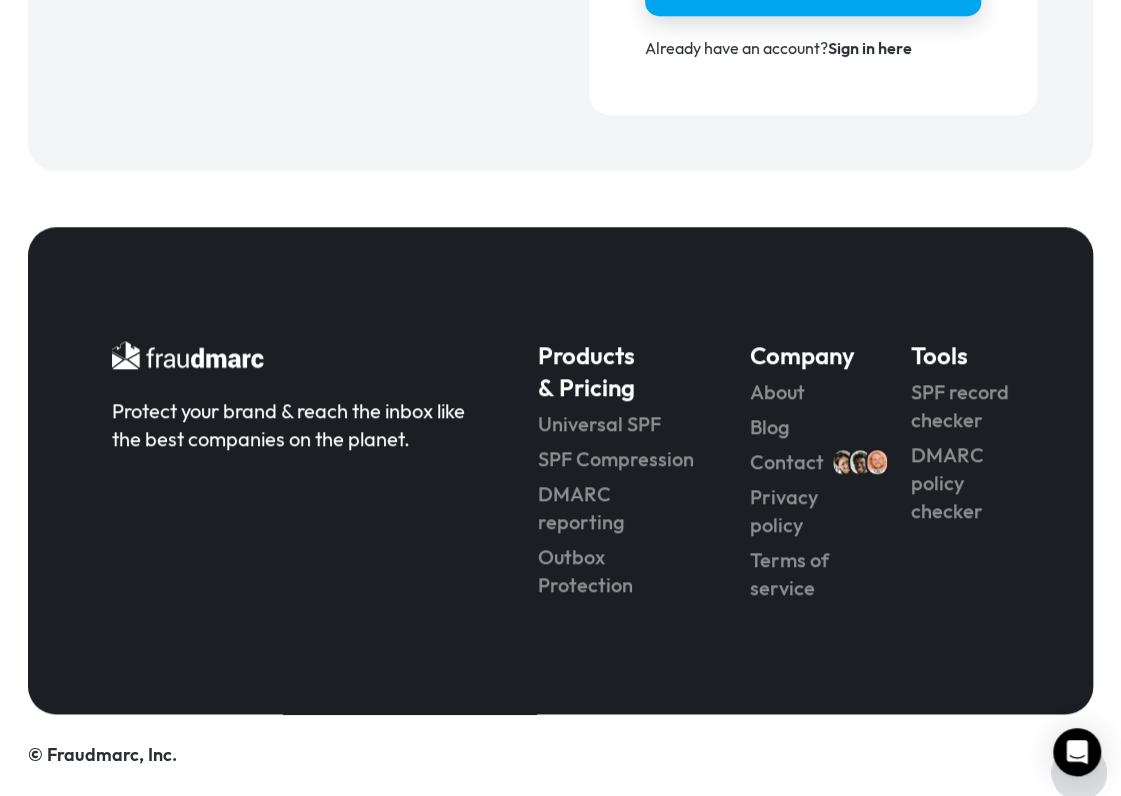 scroll, scrollTop: 96, scrollLeft: 0, axis: vertical 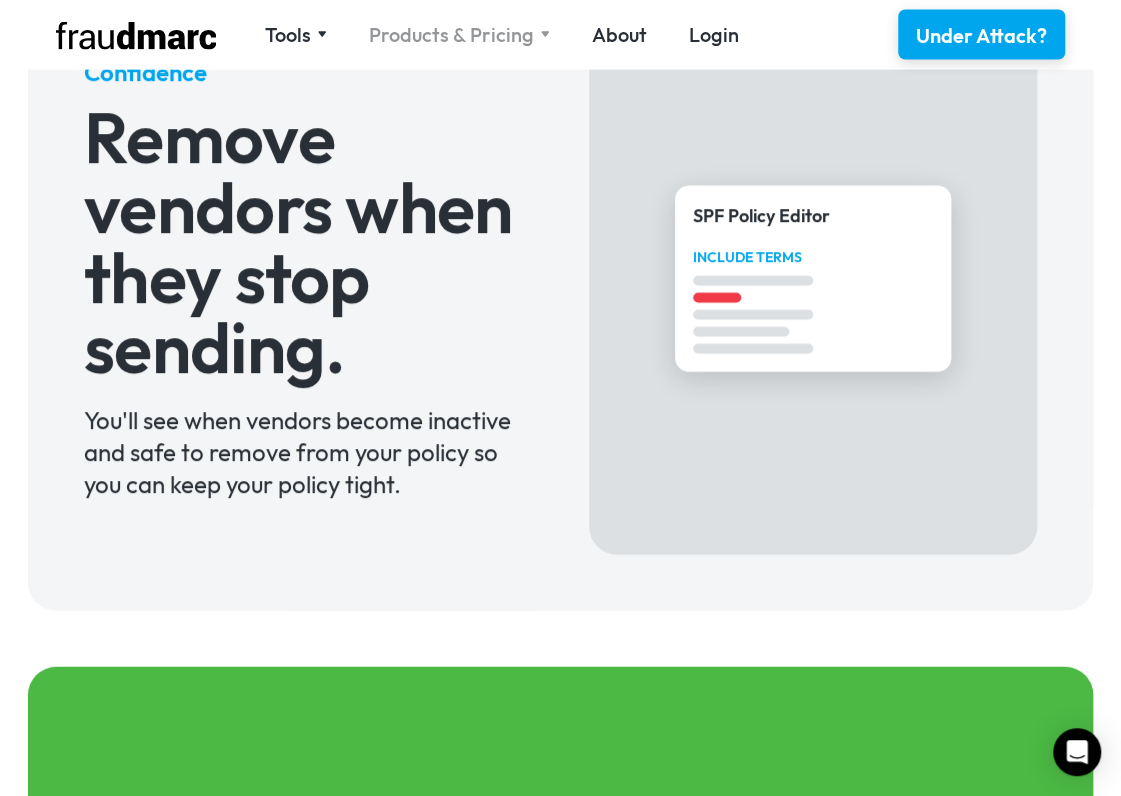 click on "Products & Pricing" at bounding box center [451, 35] 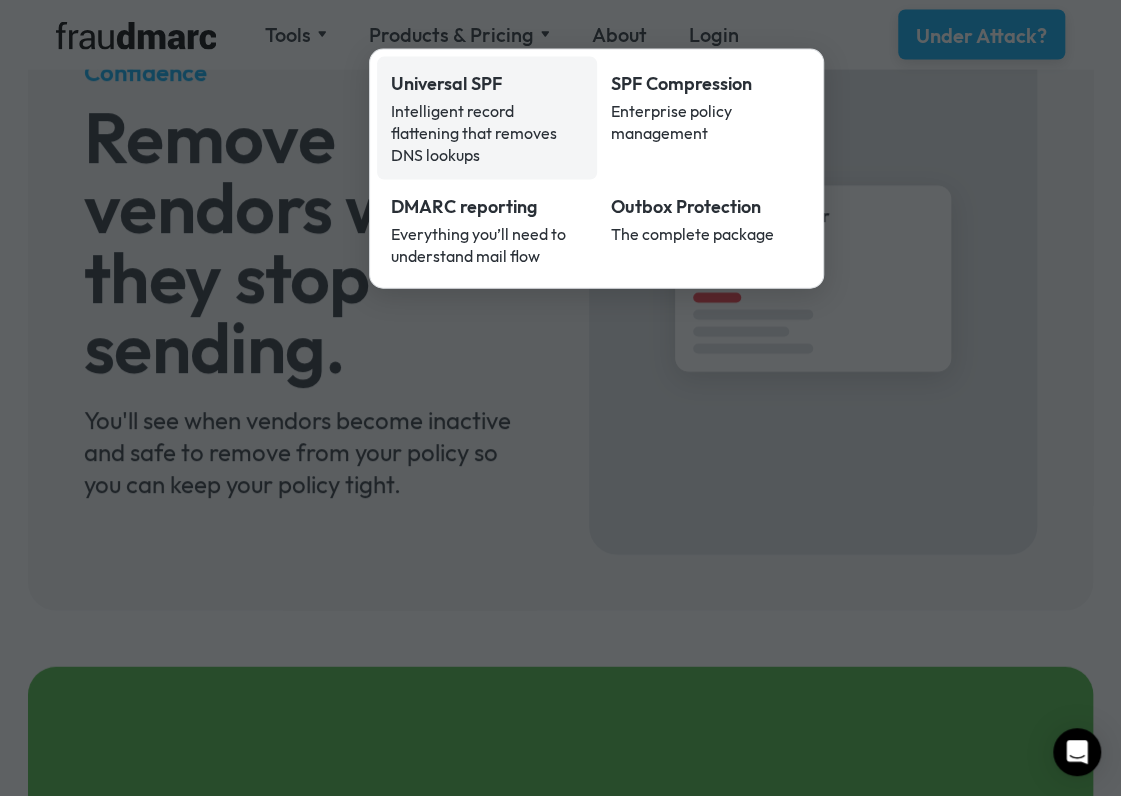 click on "Universal SPF" at bounding box center (487, 84) 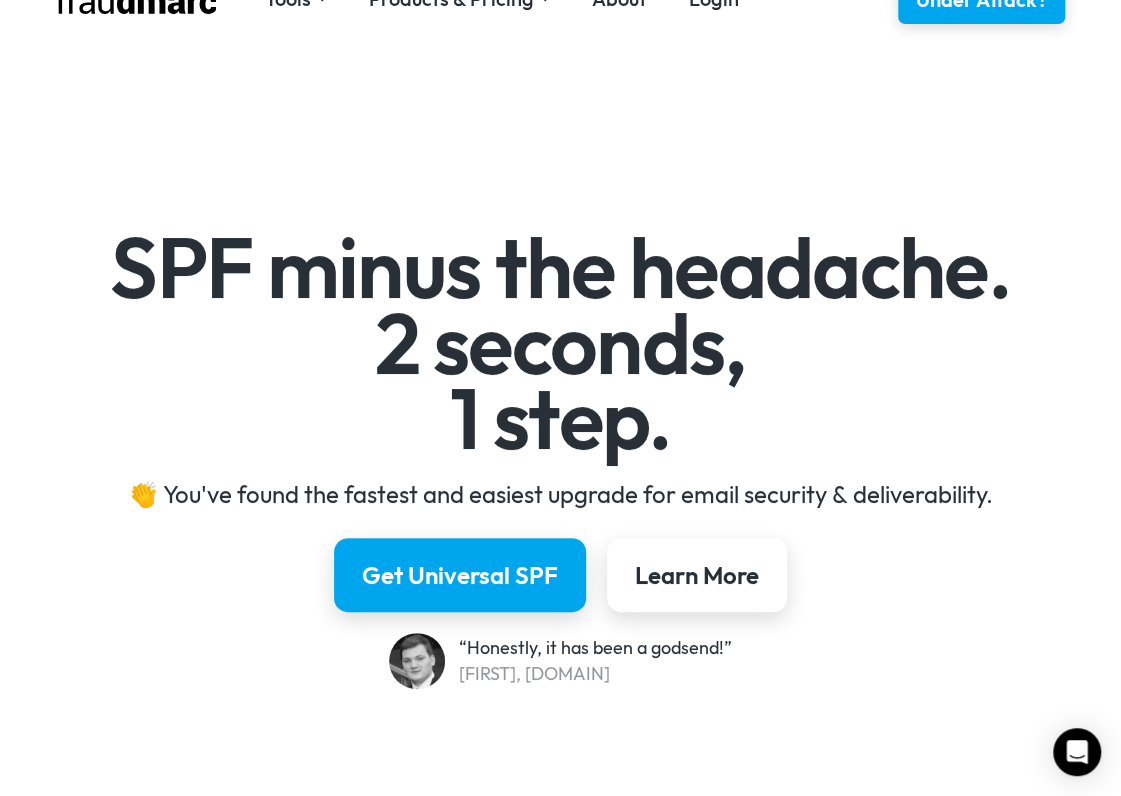 scroll, scrollTop: 0, scrollLeft: 0, axis: both 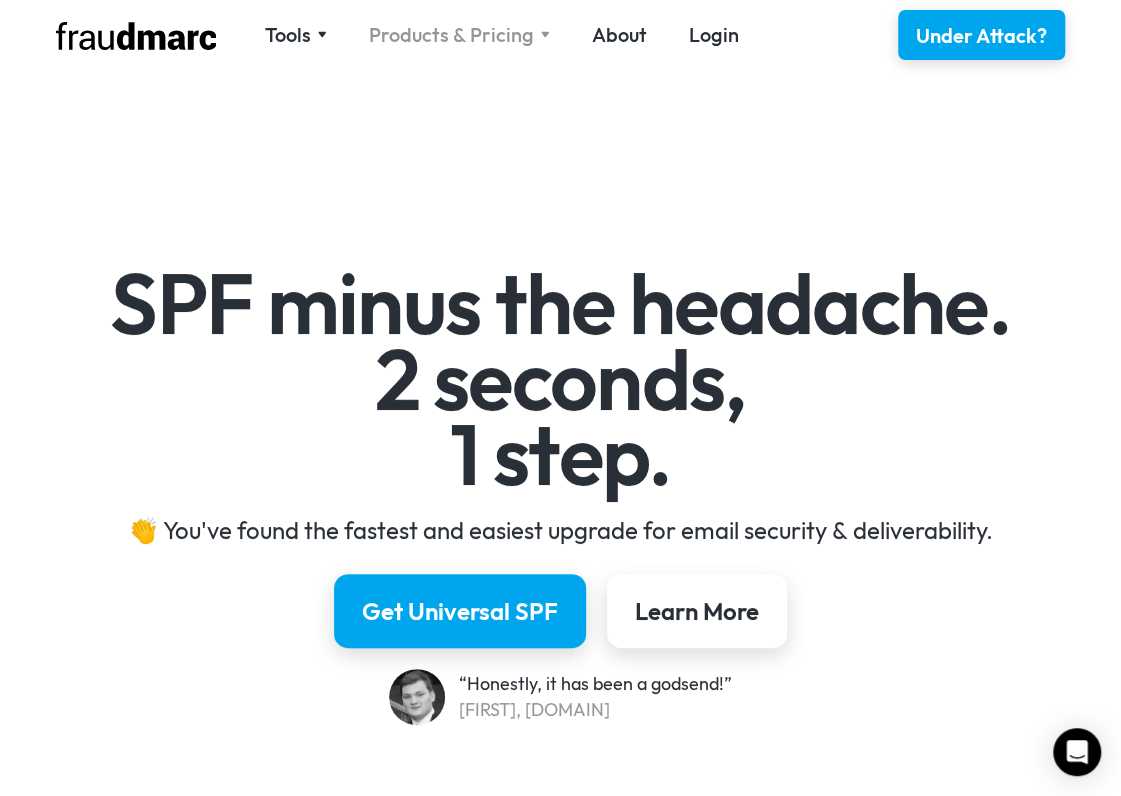 click on "Products & Pricing" at bounding box center (451, 35) 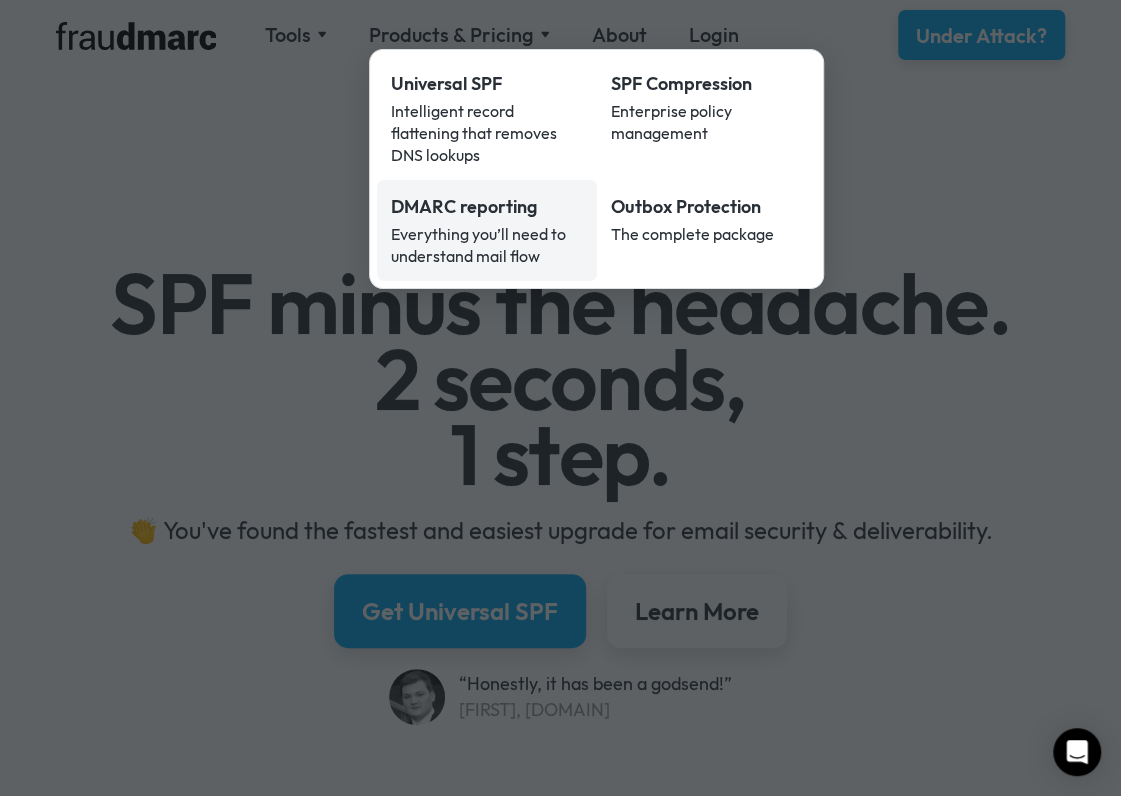 click on "Everything you’ll need to understand mail flow" at bounding box center (487, 245) 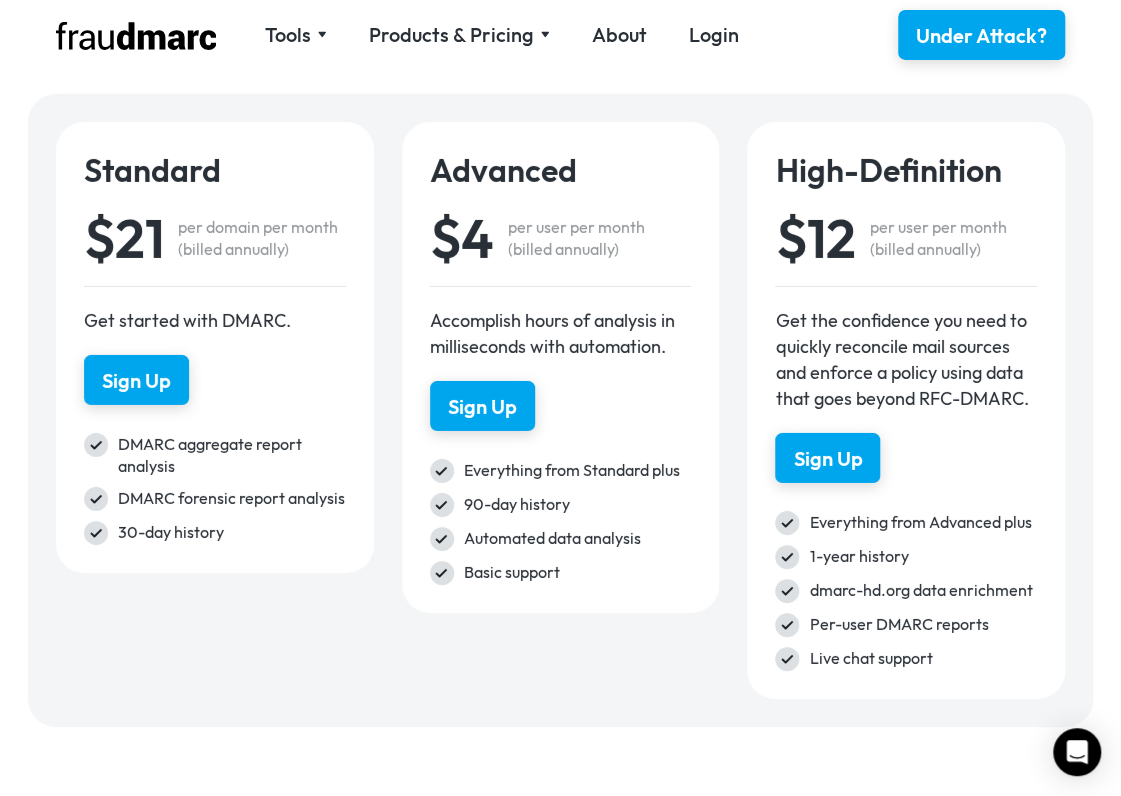 scroll, scrollTop: 2900, scrollLeft: 0, axis: vertical 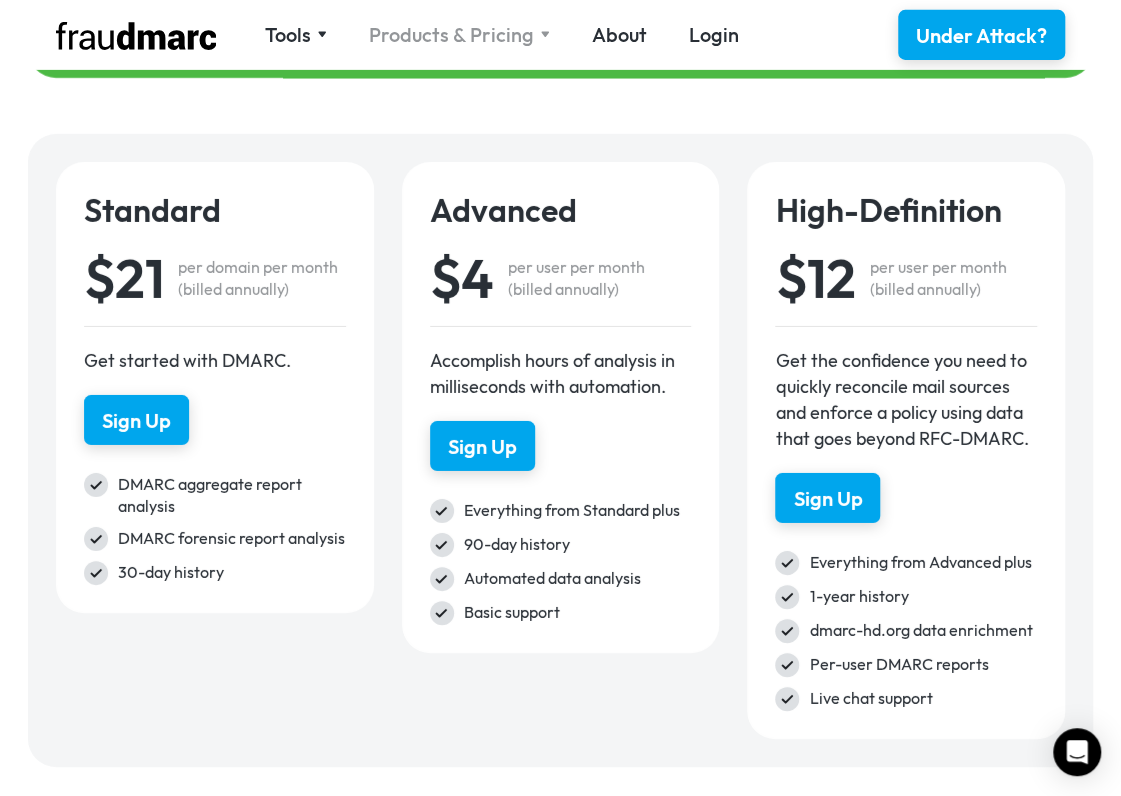 click on "Products & Pricing" at bounding box center [451, 35] 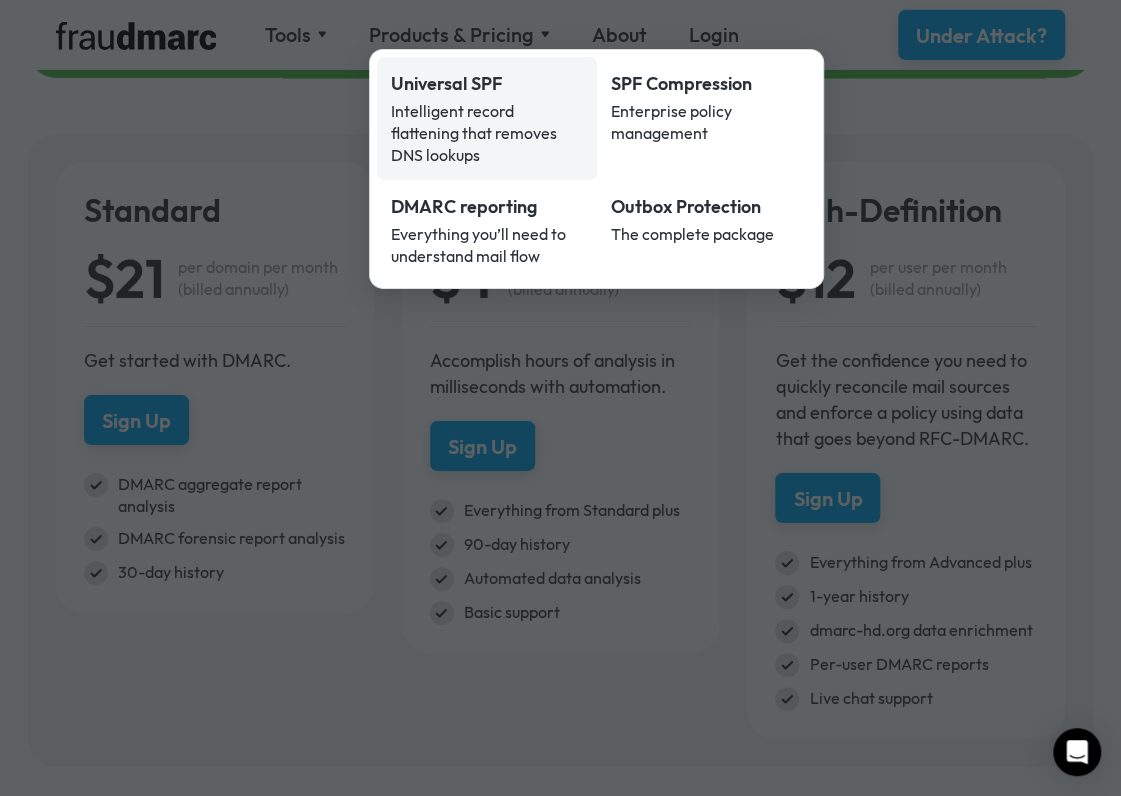 click on "Intelligent record flattening that removes DNS lookups" at bounding box center [487, 133] 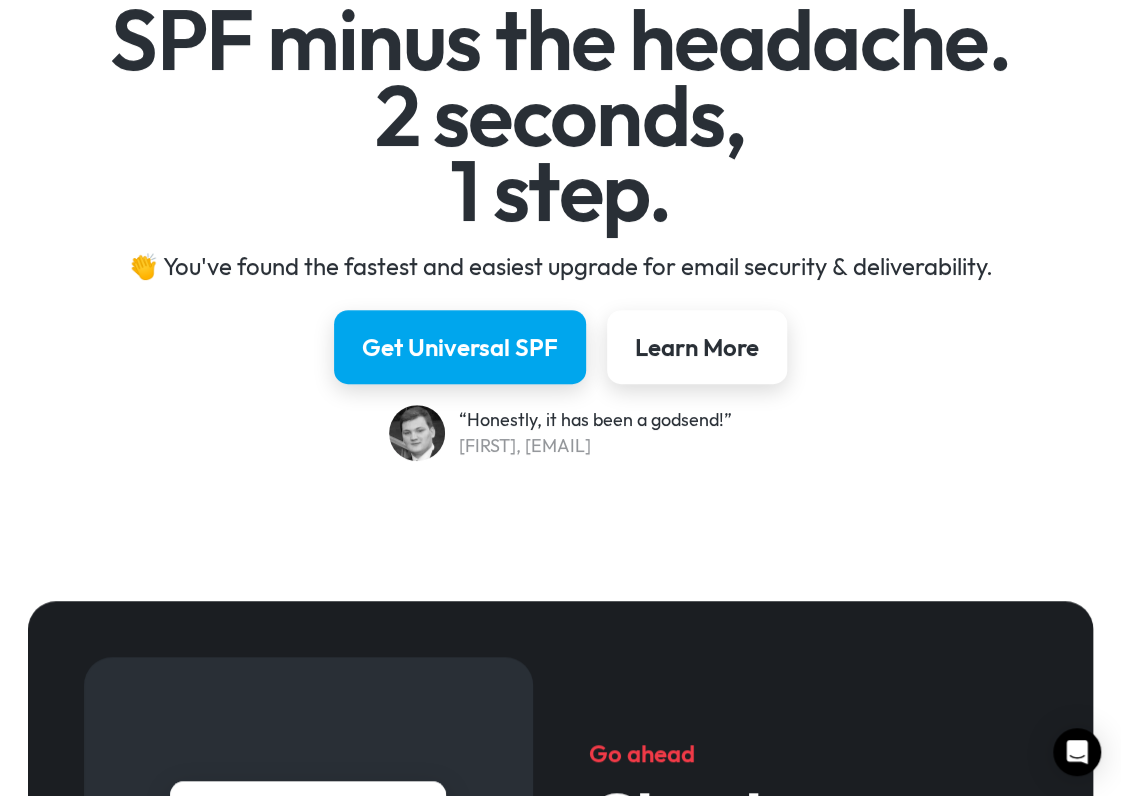 scroll, scrollTop: 0, scrollLeft: 0, axis: both 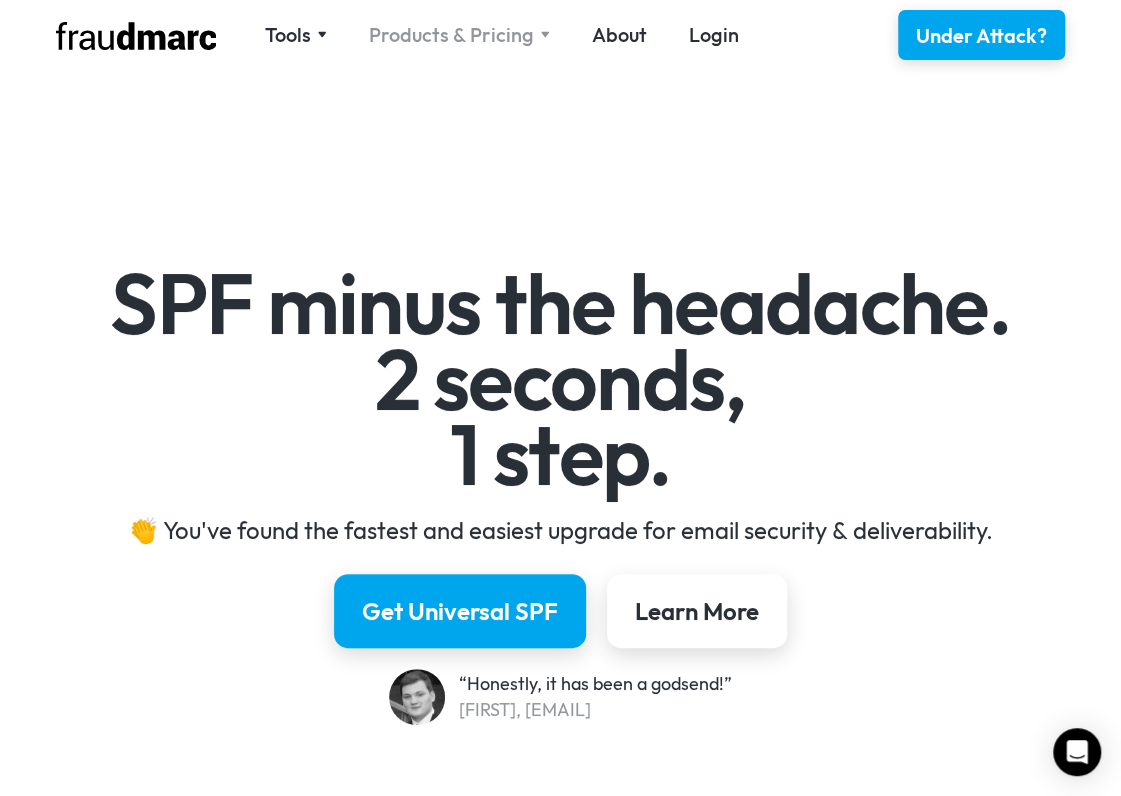 click on "Products & Pricing" at bounding box center [451, 35] 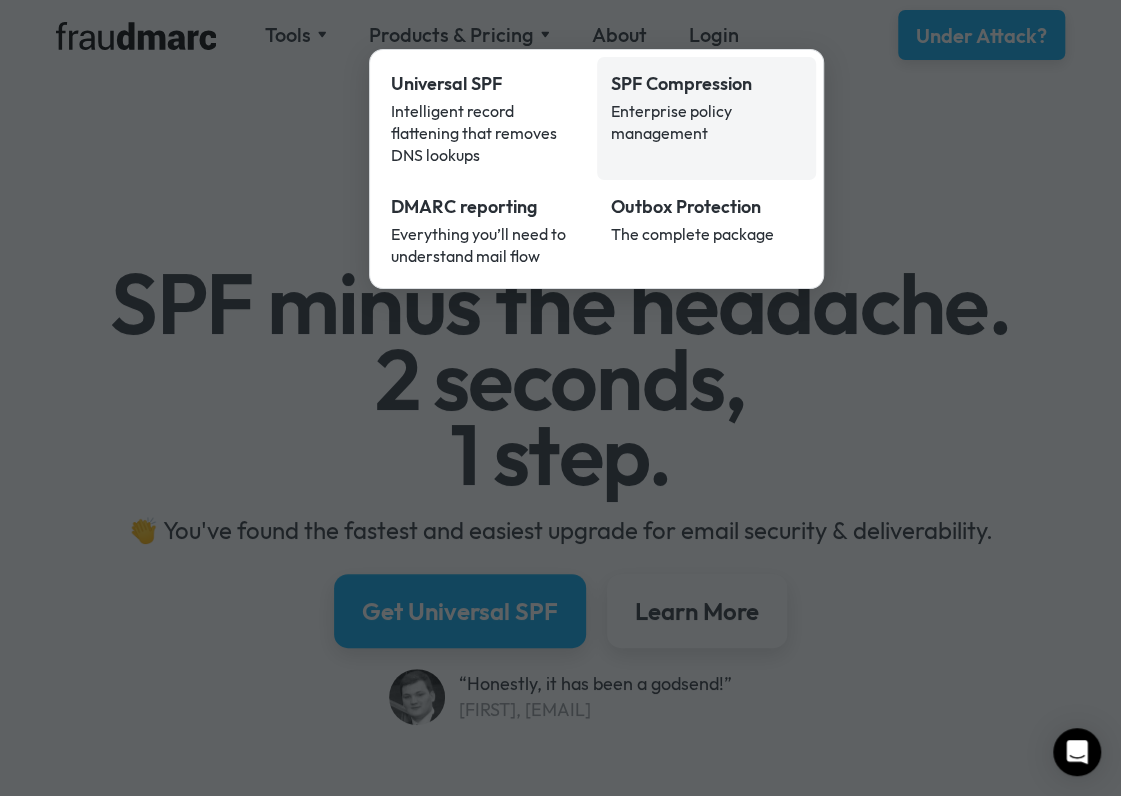 click on "Enterprise policy management" at bounding box center (707, 122) 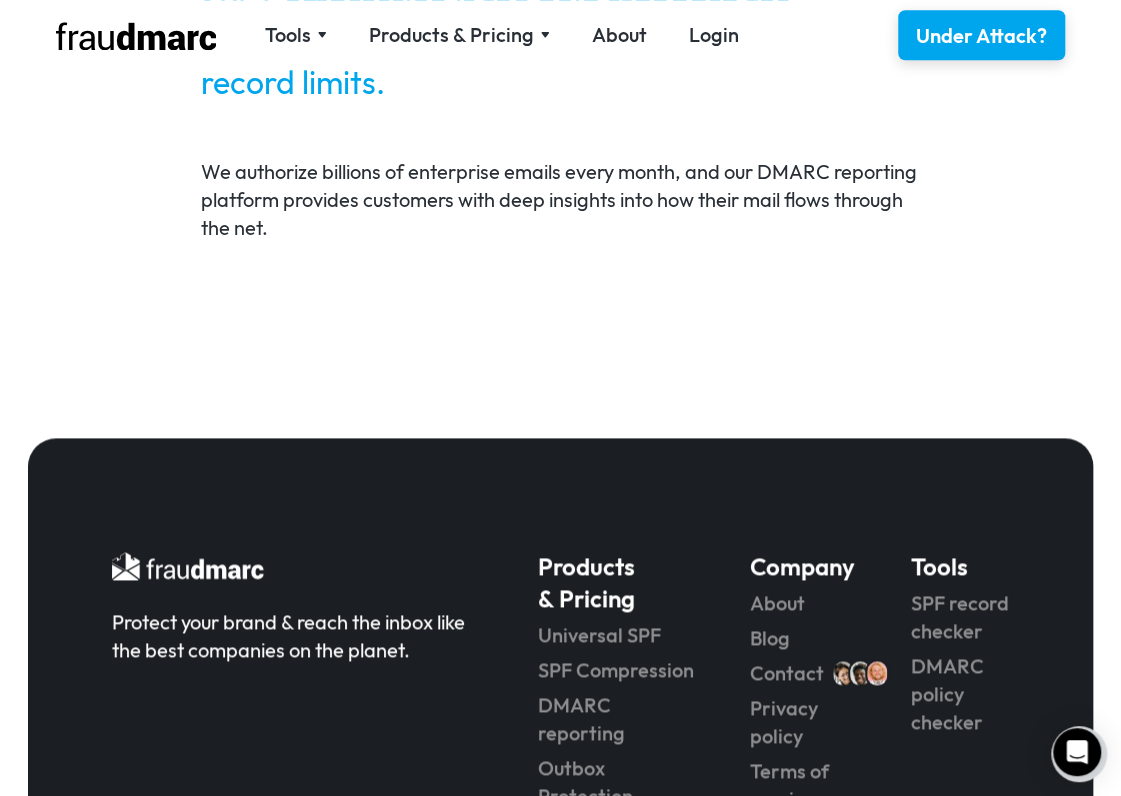 scroll, scrollTop: 4300, scrollLeft: 0, axis: vertical 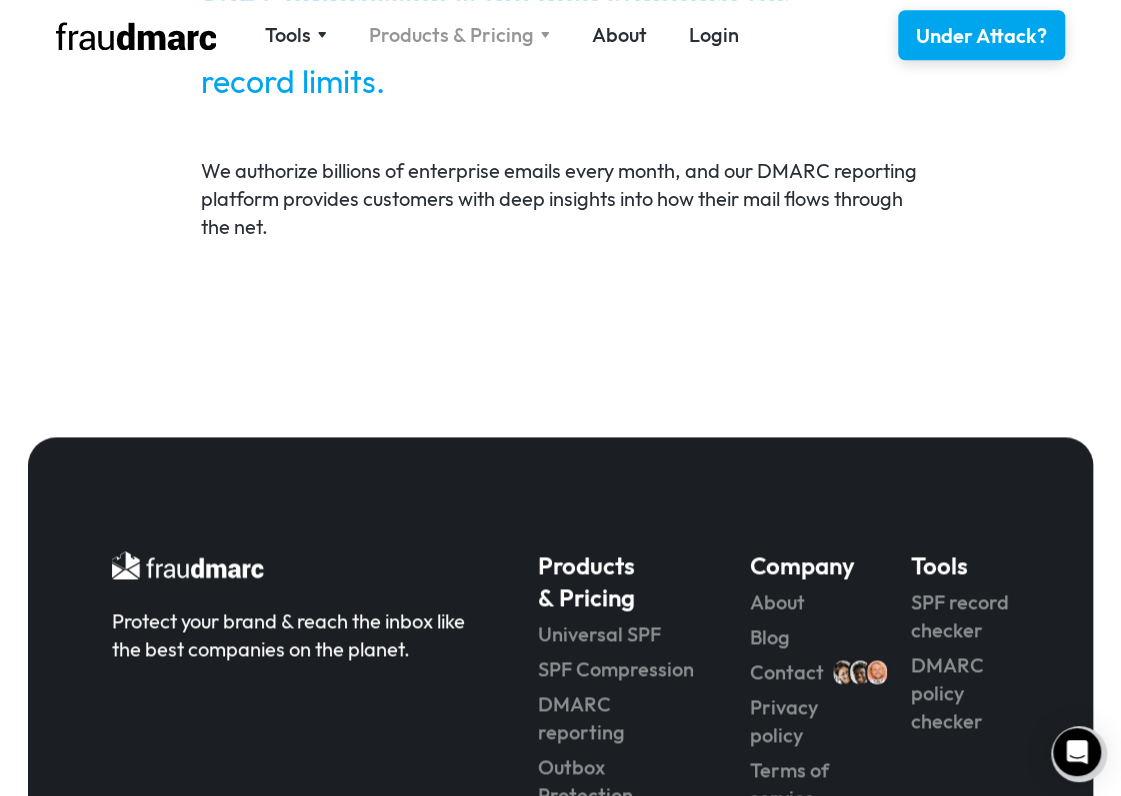 click on "Products & Pricing" at bounding box center [451, 35] 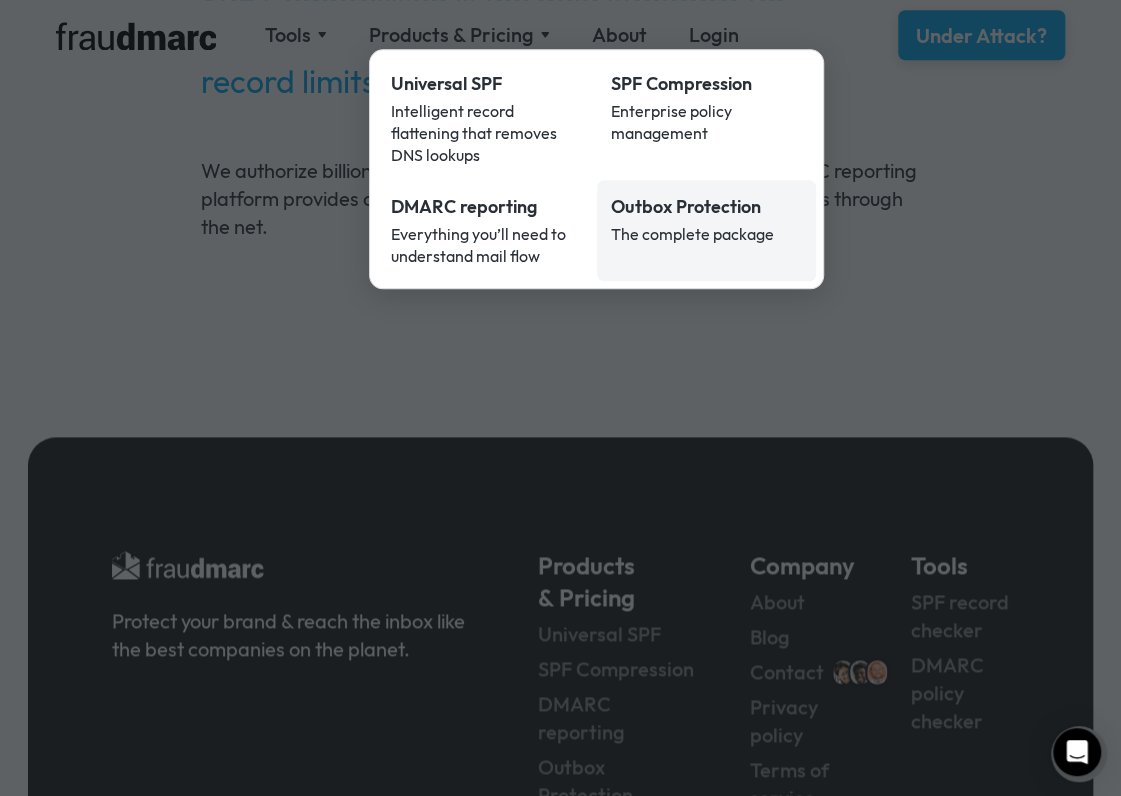 click on "The complete package" at bounding box center (707, 234) 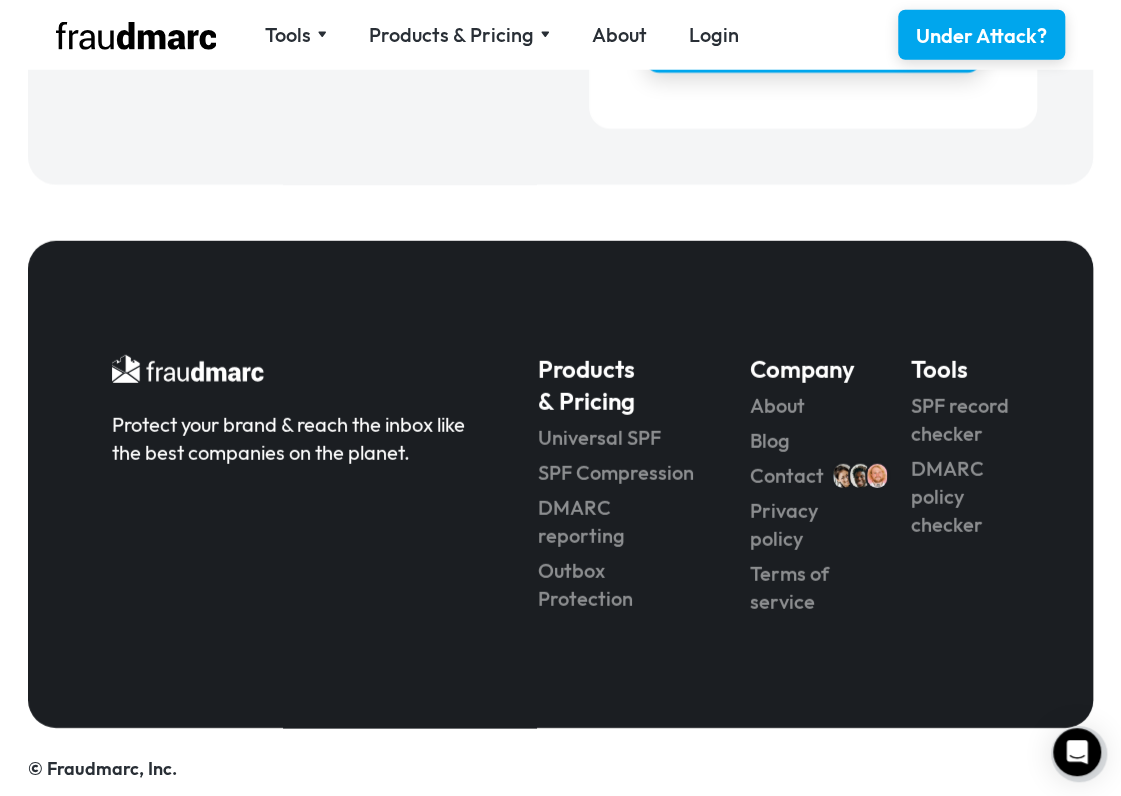 scroll, scrollTop: 2412, scrollLeft: 0, axis: vertical 